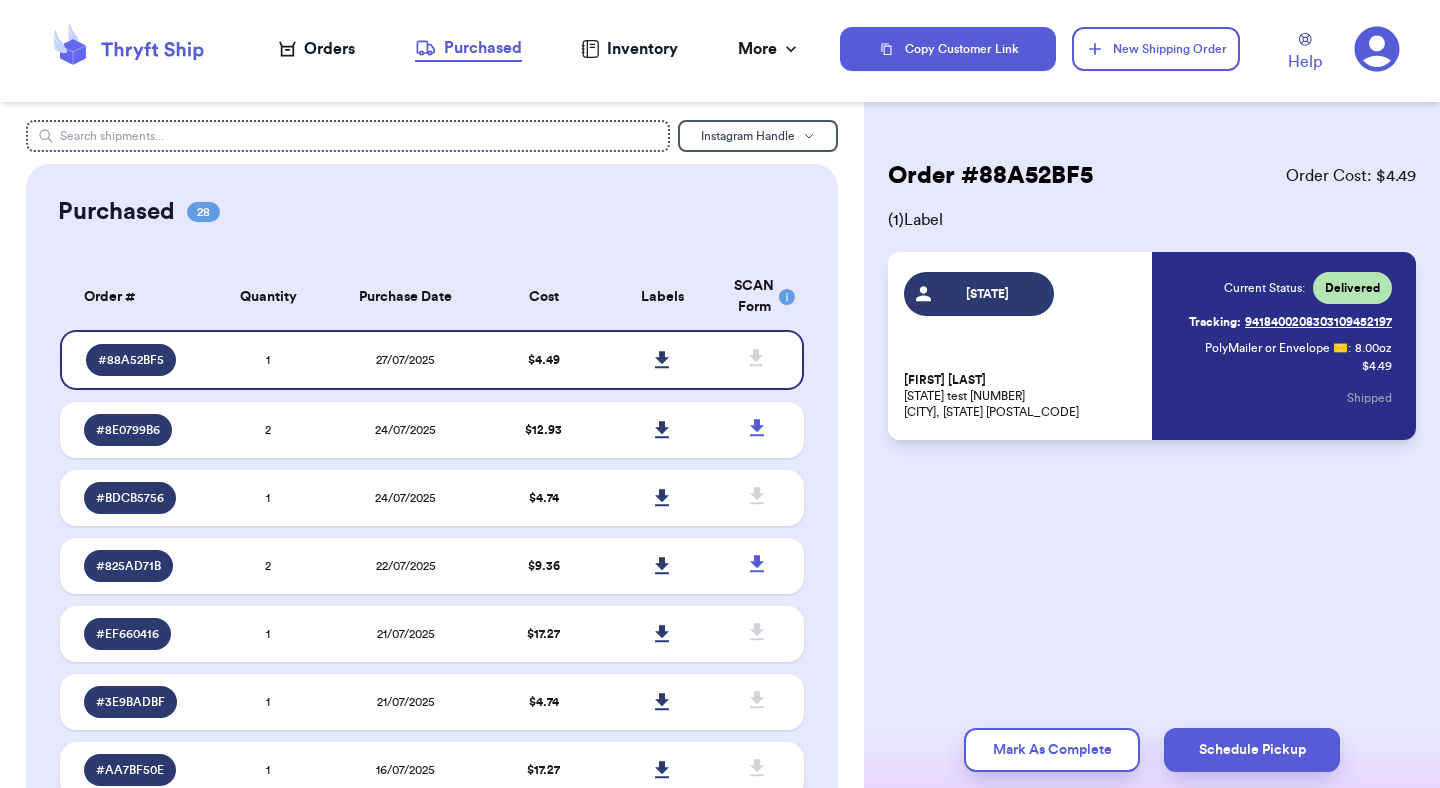 scroll, scrollTop: 0, scrollLeft: 0, axis: both 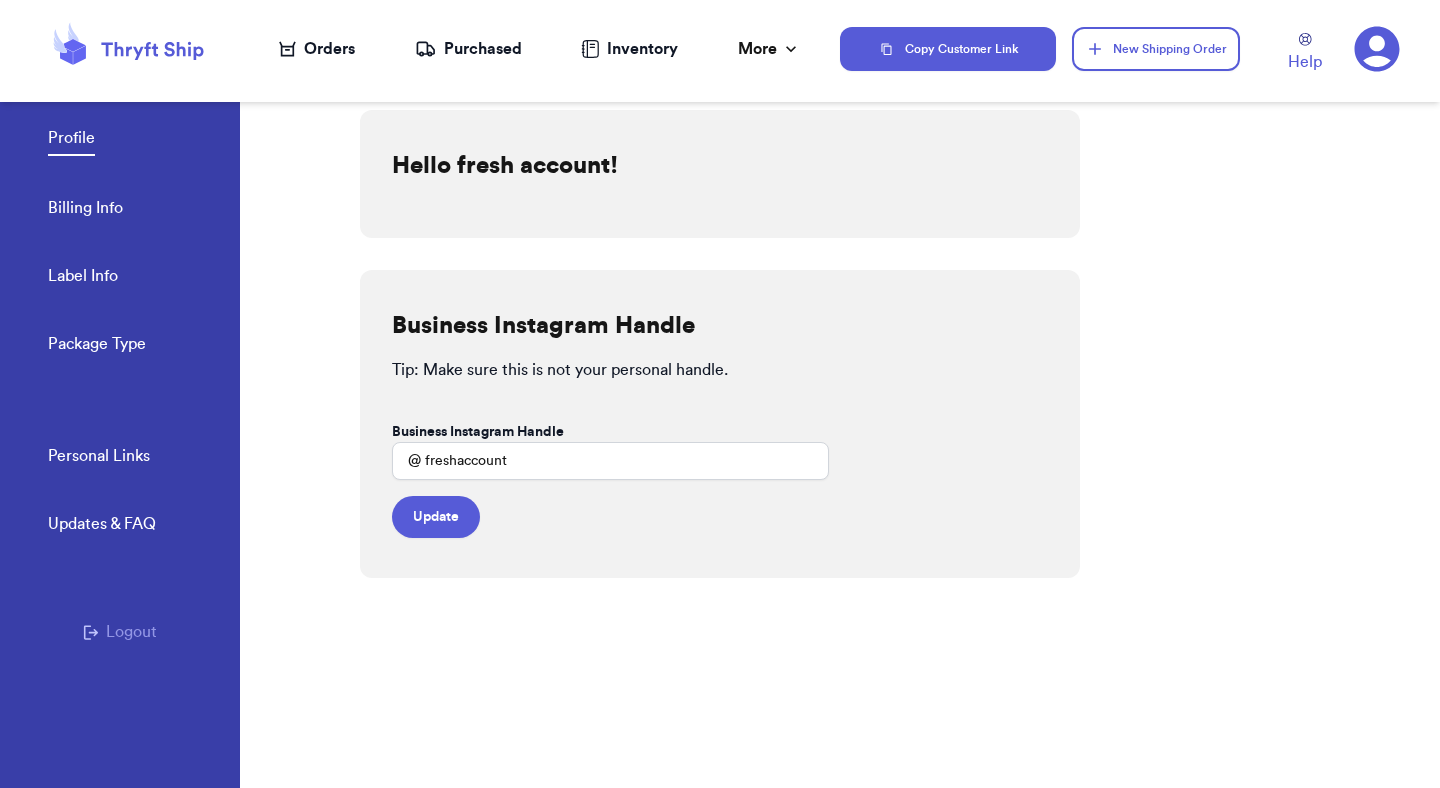 click on "Package Type" at bounding box center [97, 346] 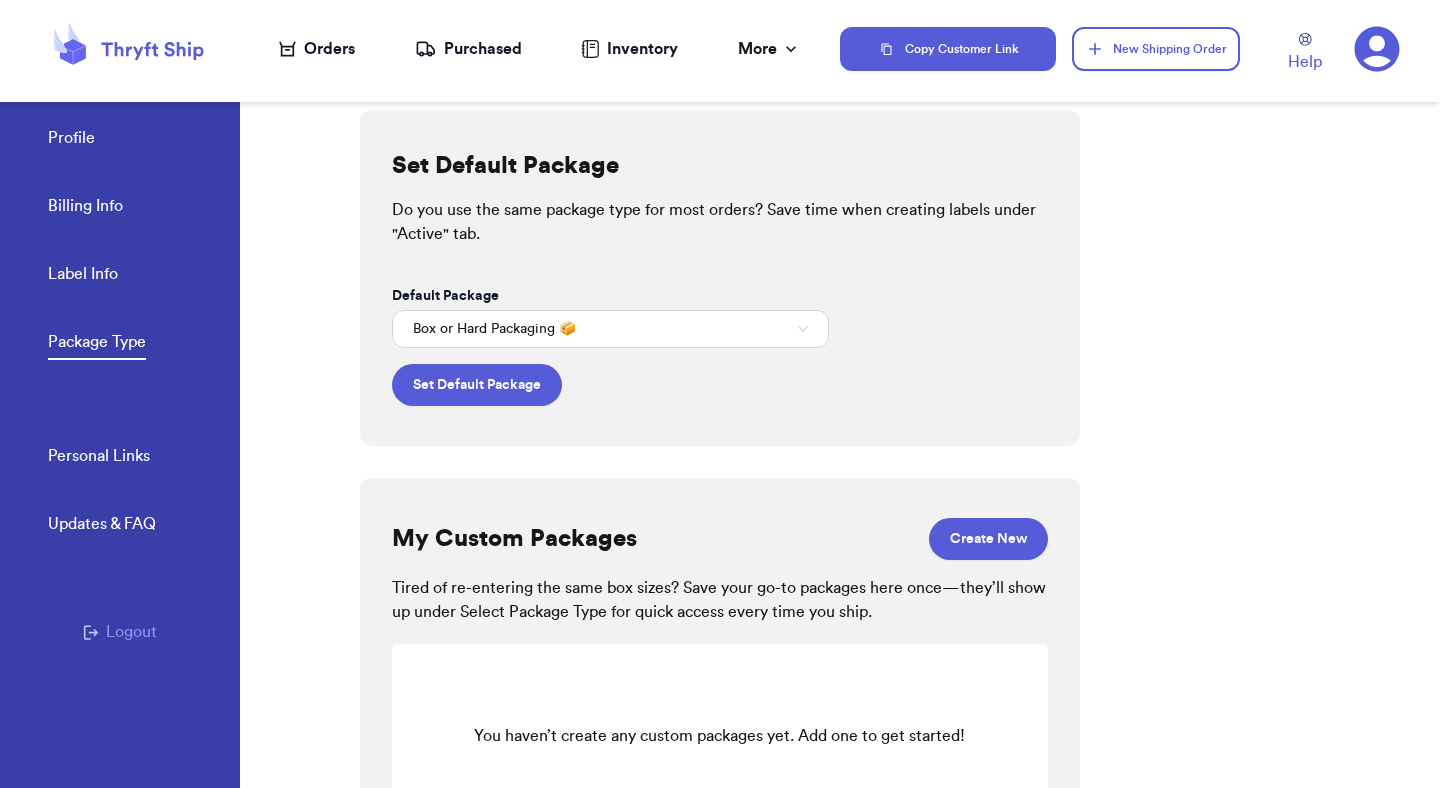 click on "Personal Links" at bounding box center [99, 458] 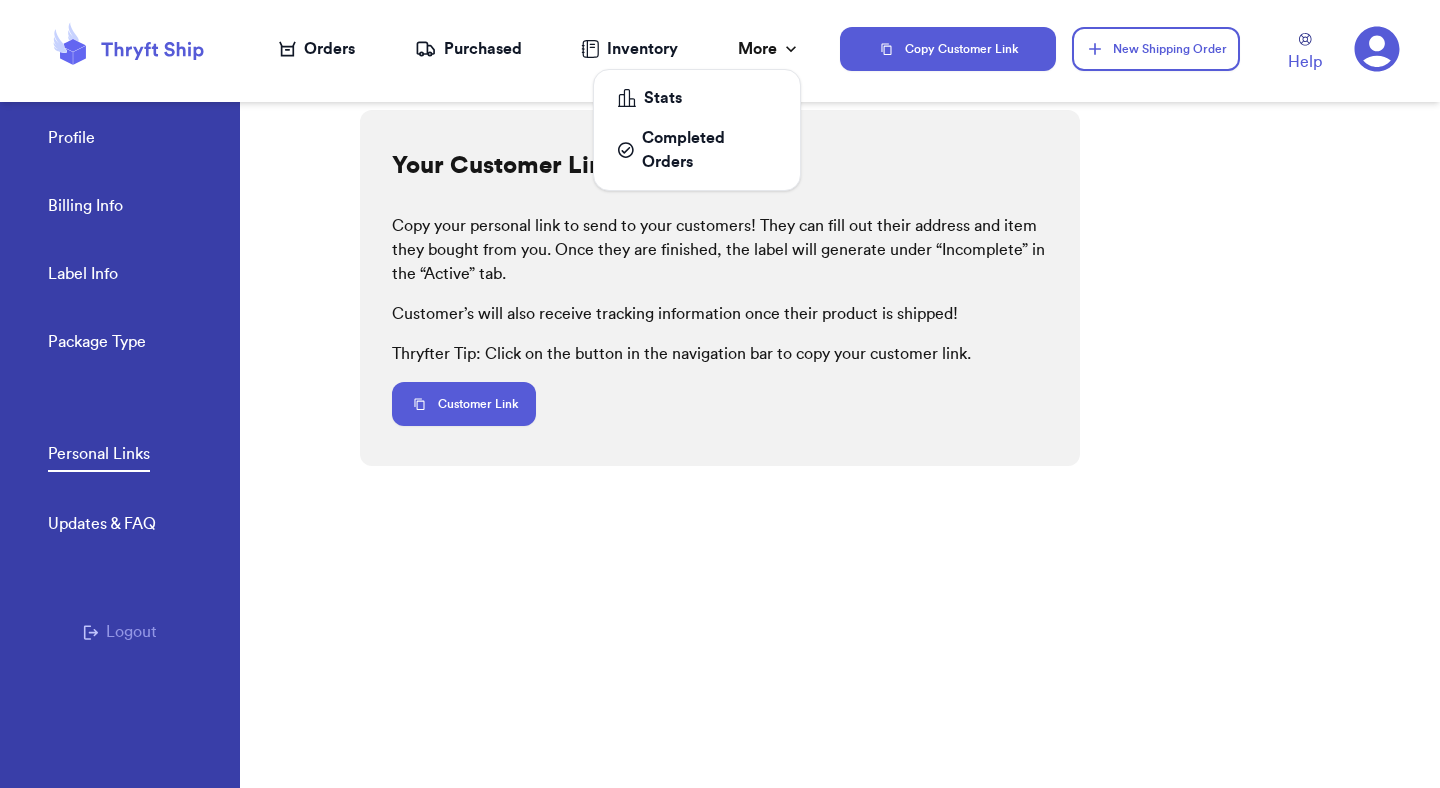 click on "More" at bounding box center (769, 49) 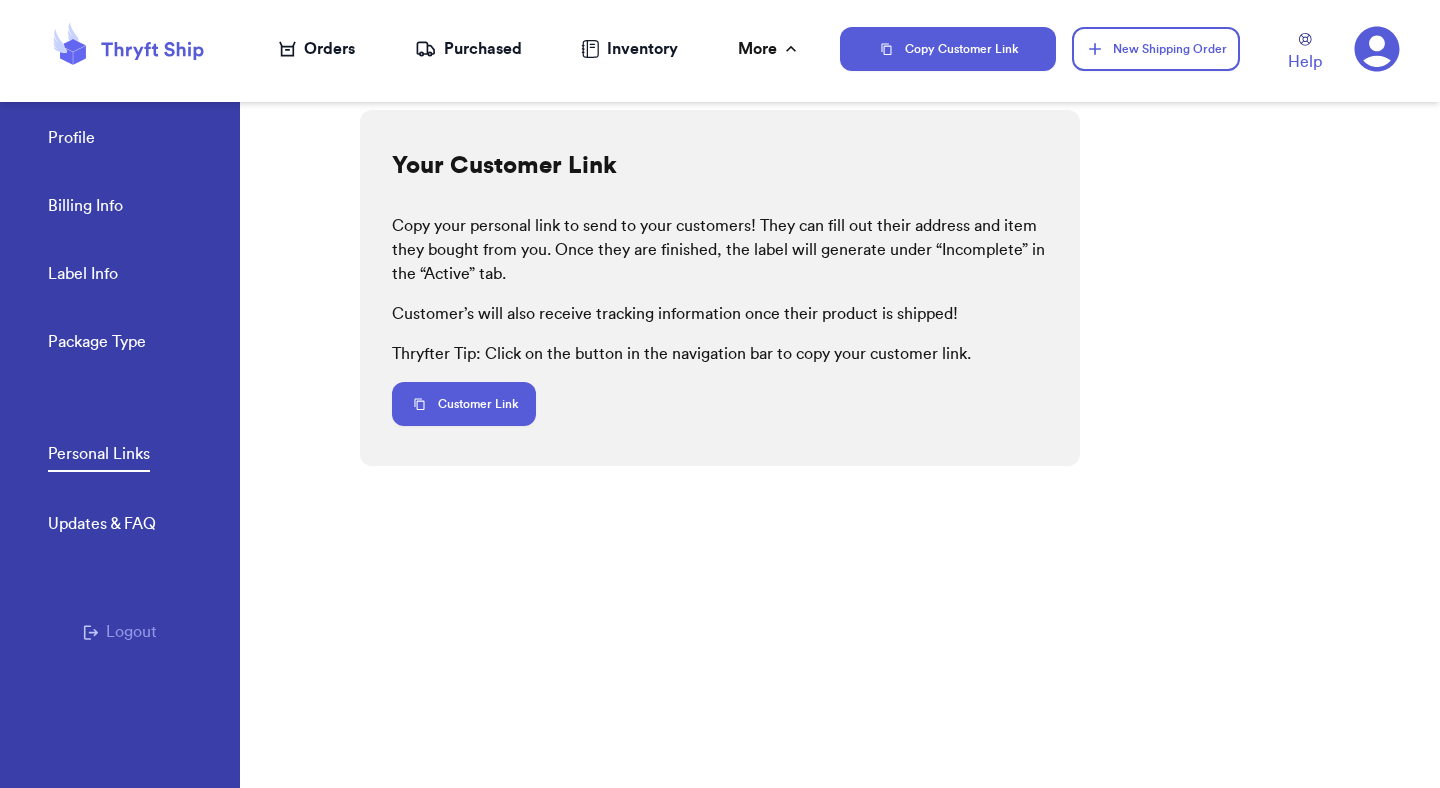 click 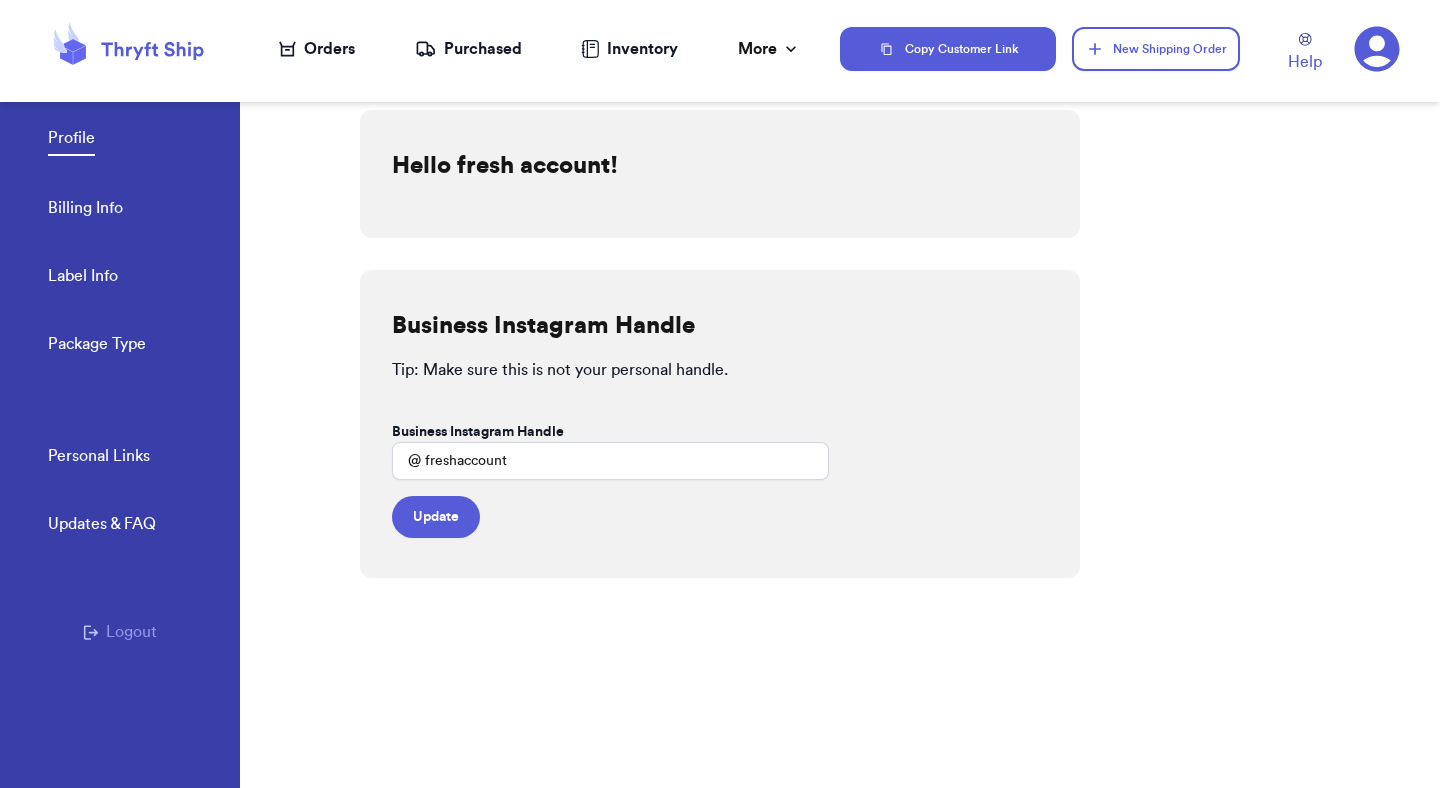 click on "Logout" at bounding box center (120, 632) 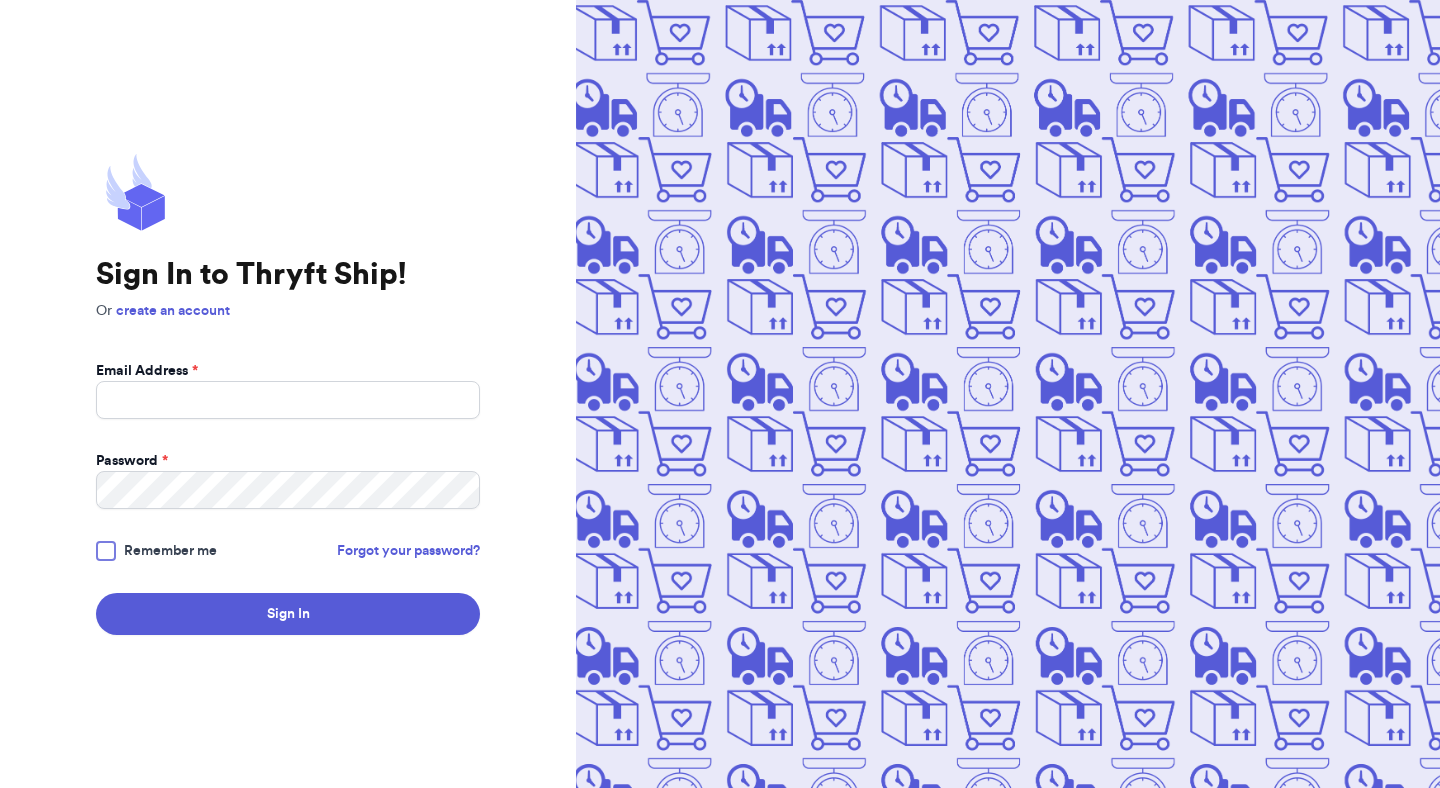 scroll, scrollTop: 0, scrollLeft: 0, axis: both 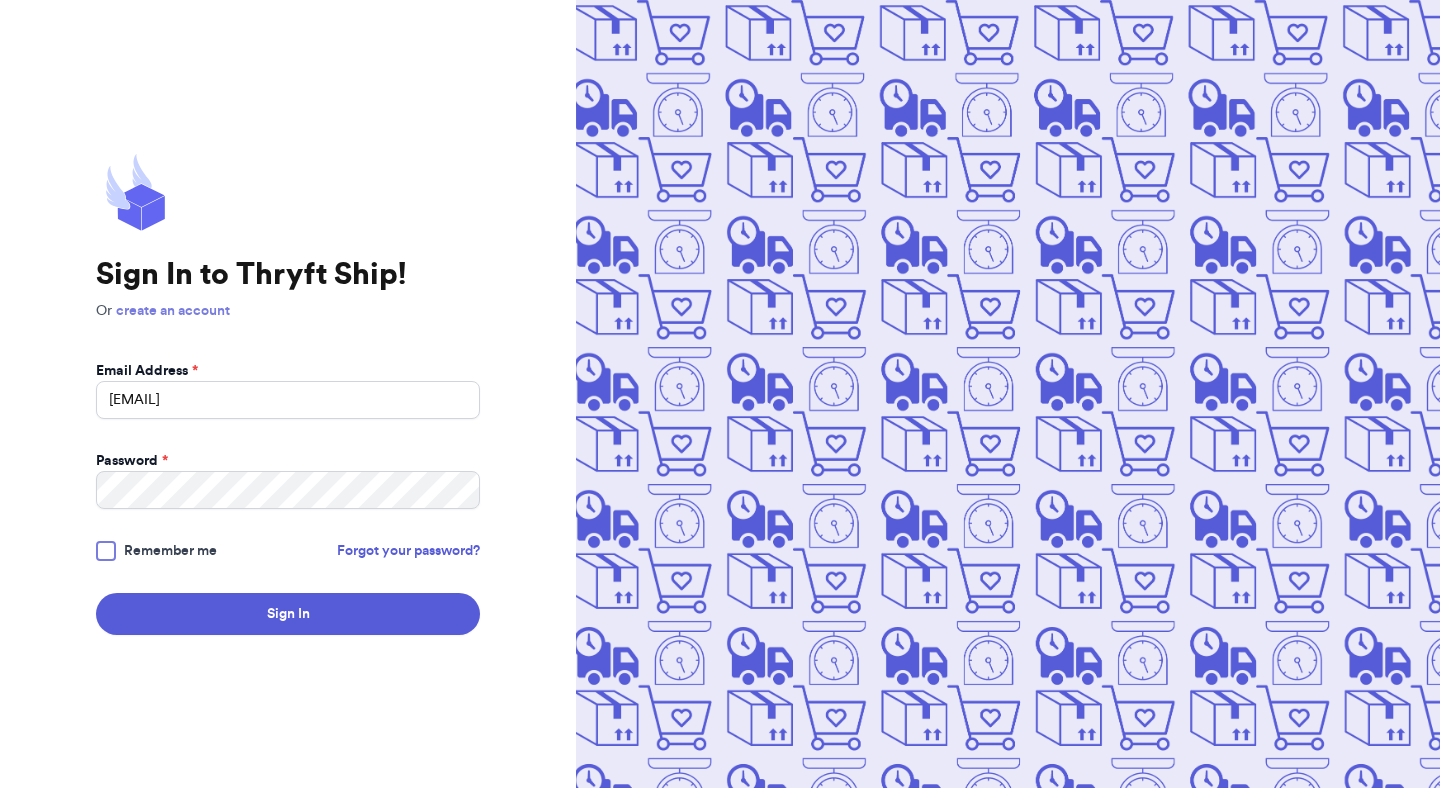 click on "create an account" at bounding box center [173, 311] 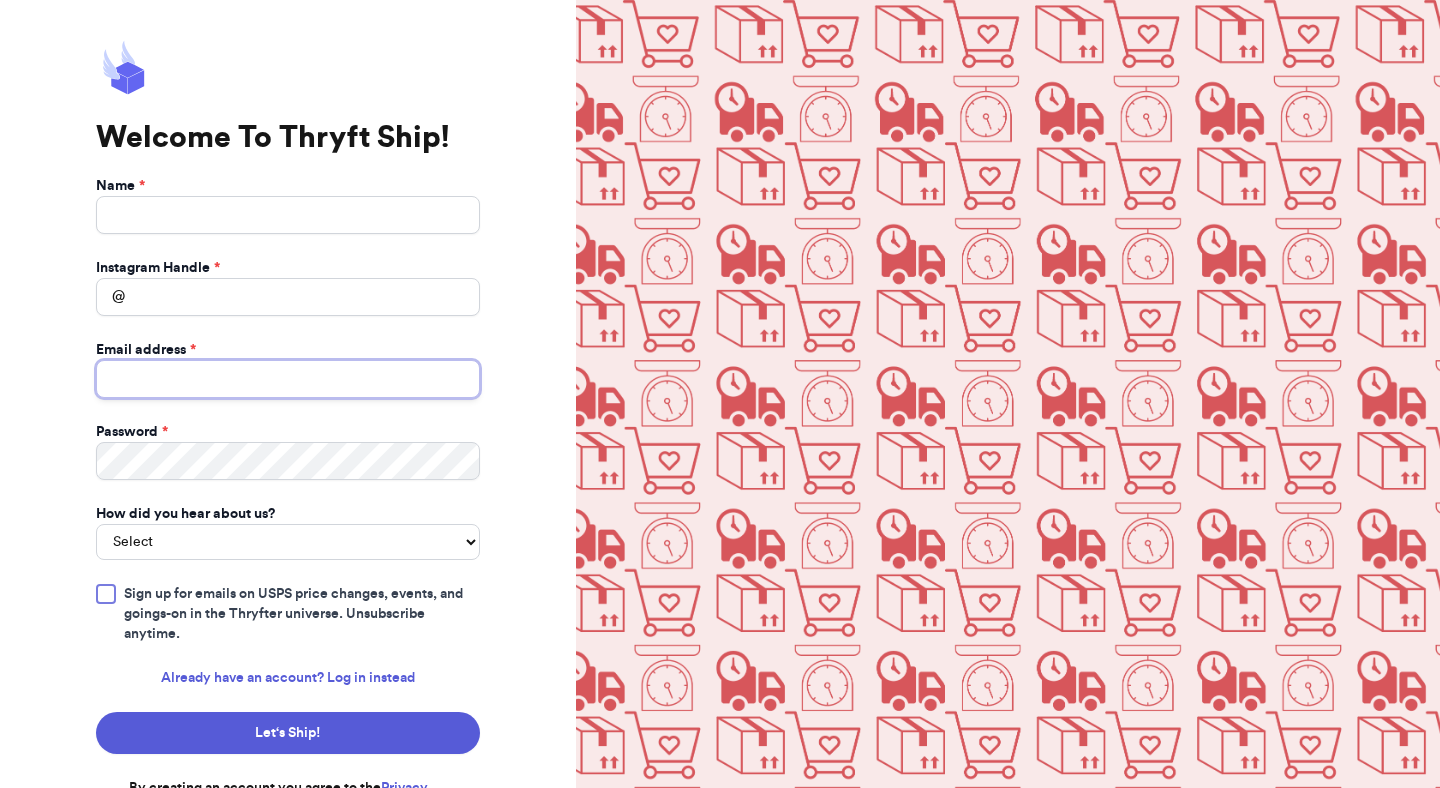type on "Fresh@test.co" 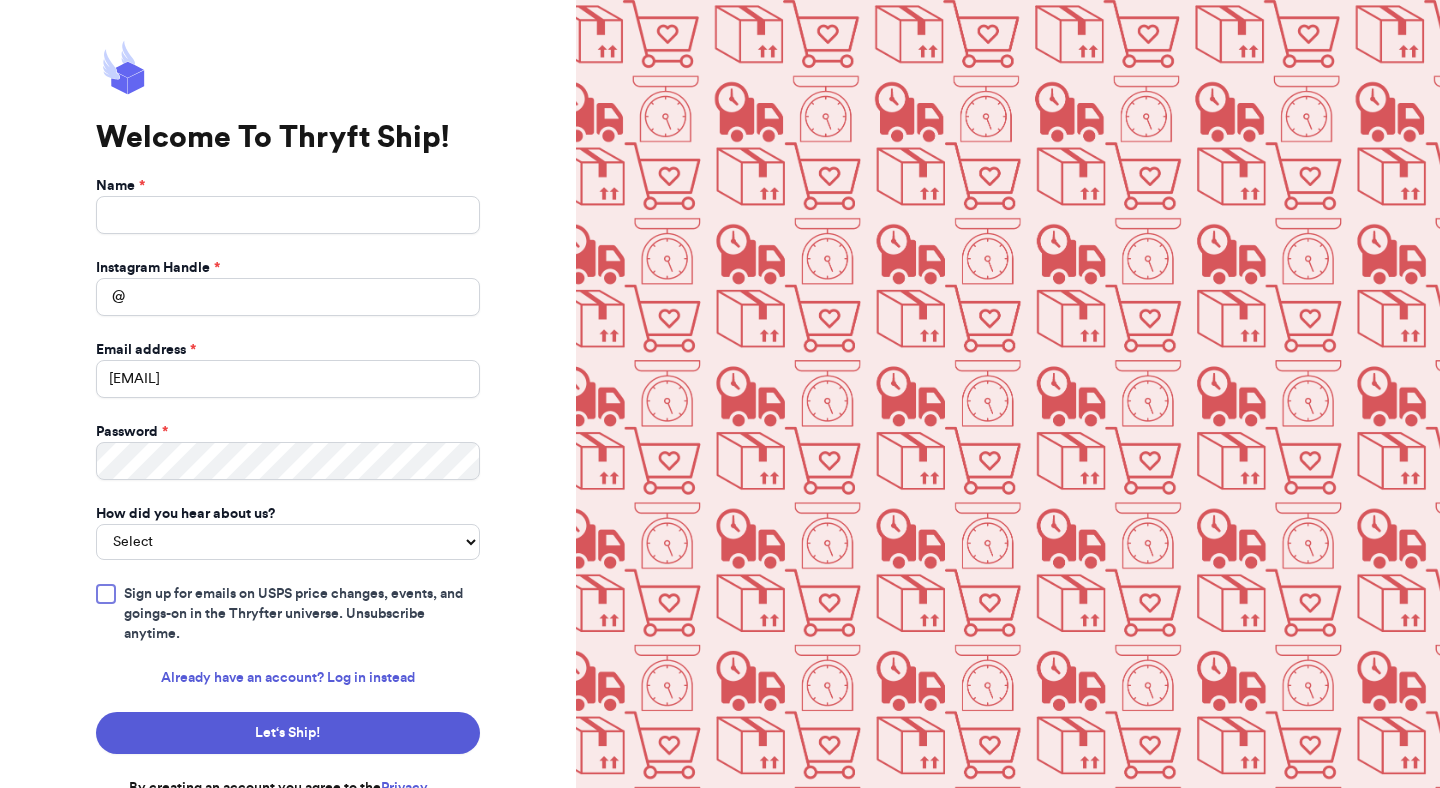 click on "Name * Instagram Handle * @ Email address * Fresh@test.co Password * How did you hear about us? Select You reached out to me directly I saw another business post about Thryft Ship I saw a Thryft Ship ad on Instagram I found Thryft Ship by searching online Another business recommended Thryft Ship to me I bought from a business that uses Thryft Ship Sign up for emails on USPS price changes,         events, and goings-on in the Thryfter universe.         Unsubscribe anytime. Already have an account? Log in instead Let‘s Ship! By creating an account you agree to the   Privacy Policy   and   Terms of Use" at bounding box center (288, 497) 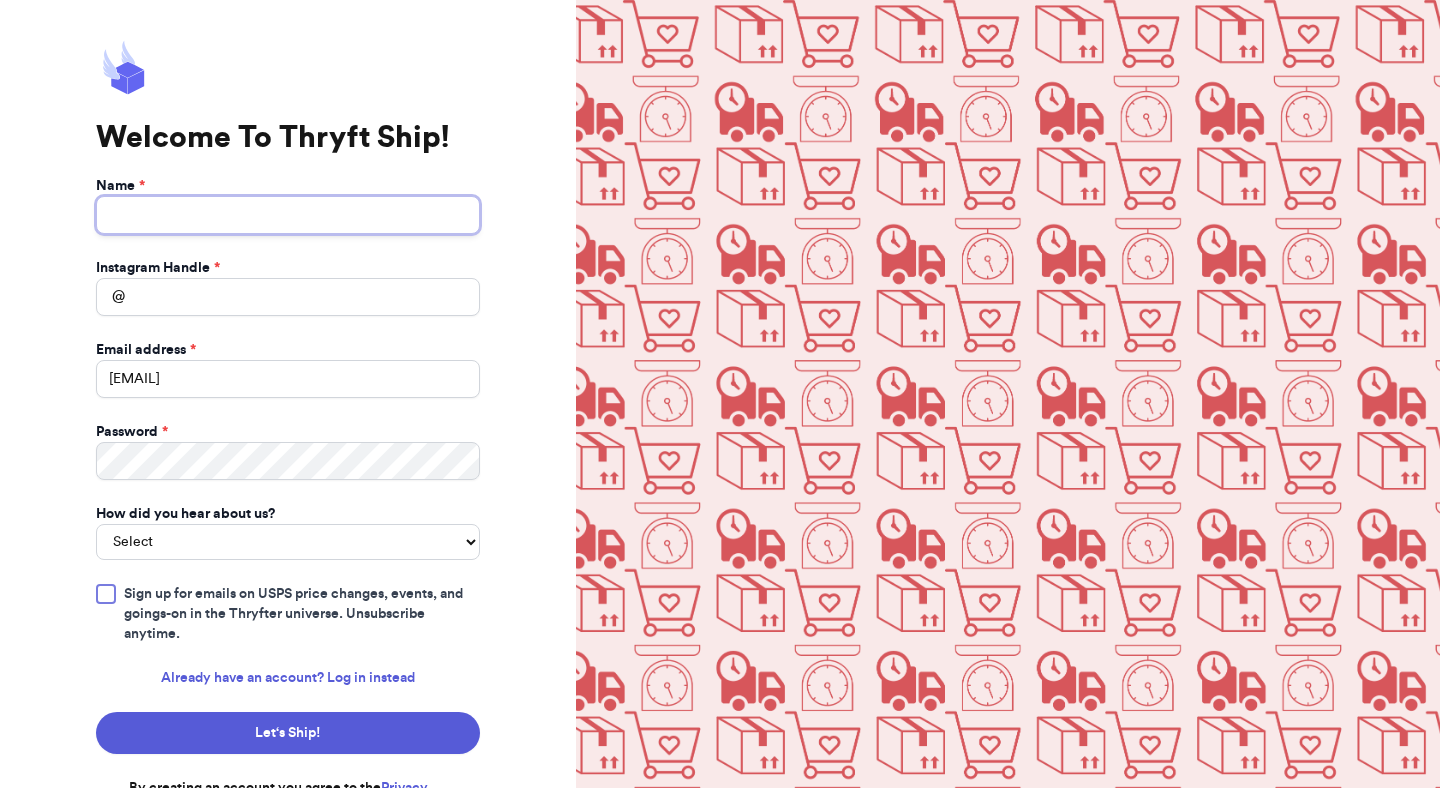 click on "Name *" at bounding box center [288, 215] 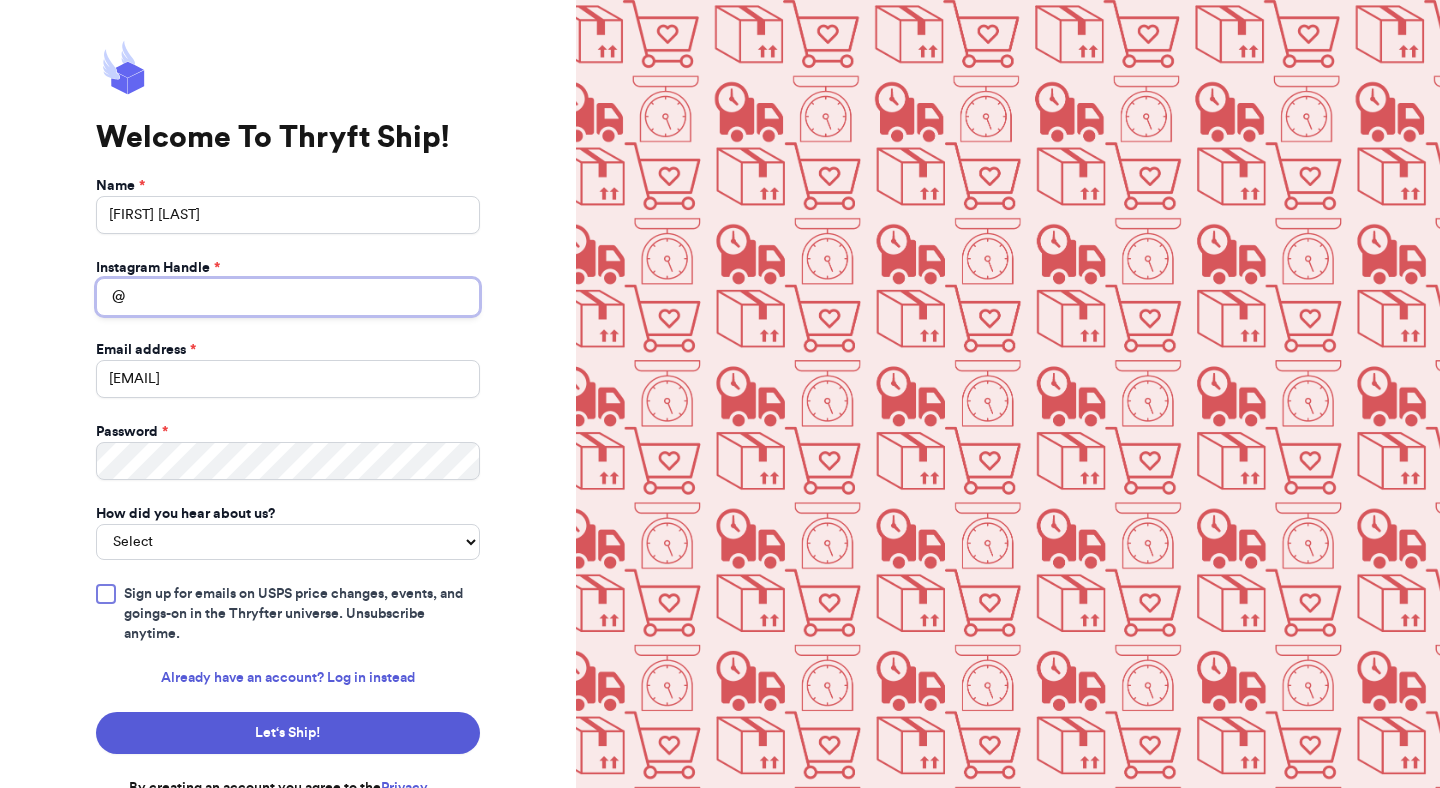 click on "Instagram Handle *" at bounding box center (288, 297) 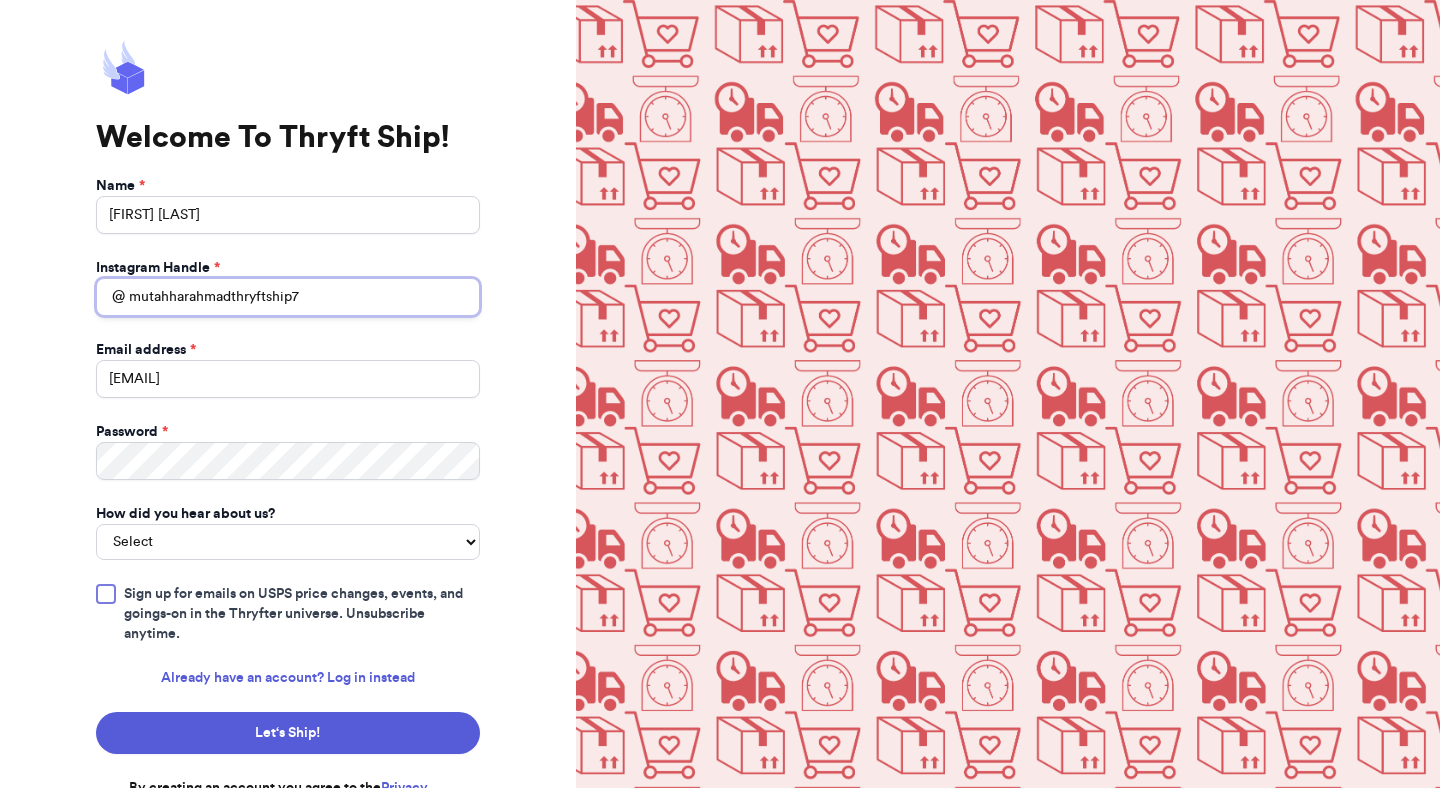 type on "mutahharahmadthryftship7" 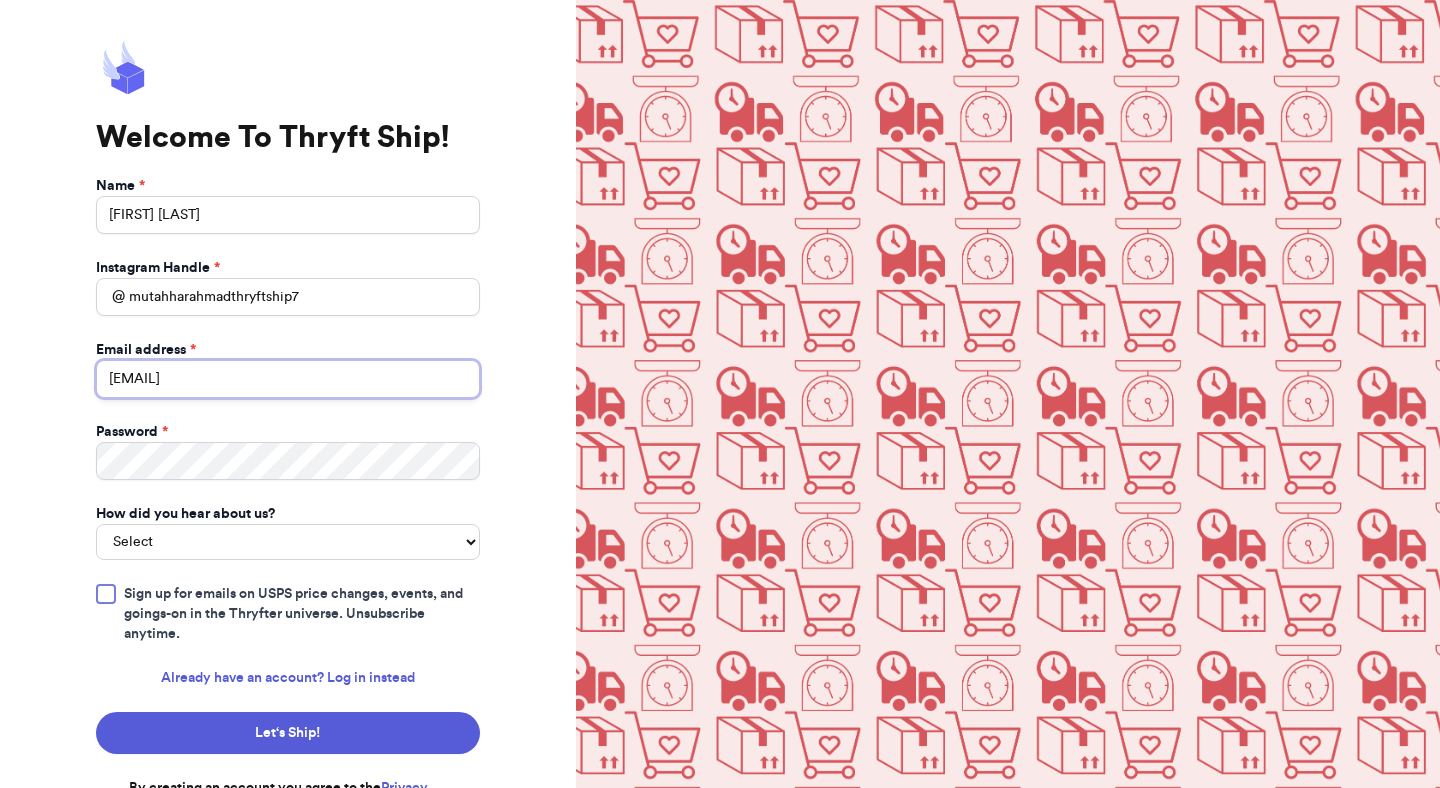 click on "Fresh@test.co" at bounding box center (288, 379) 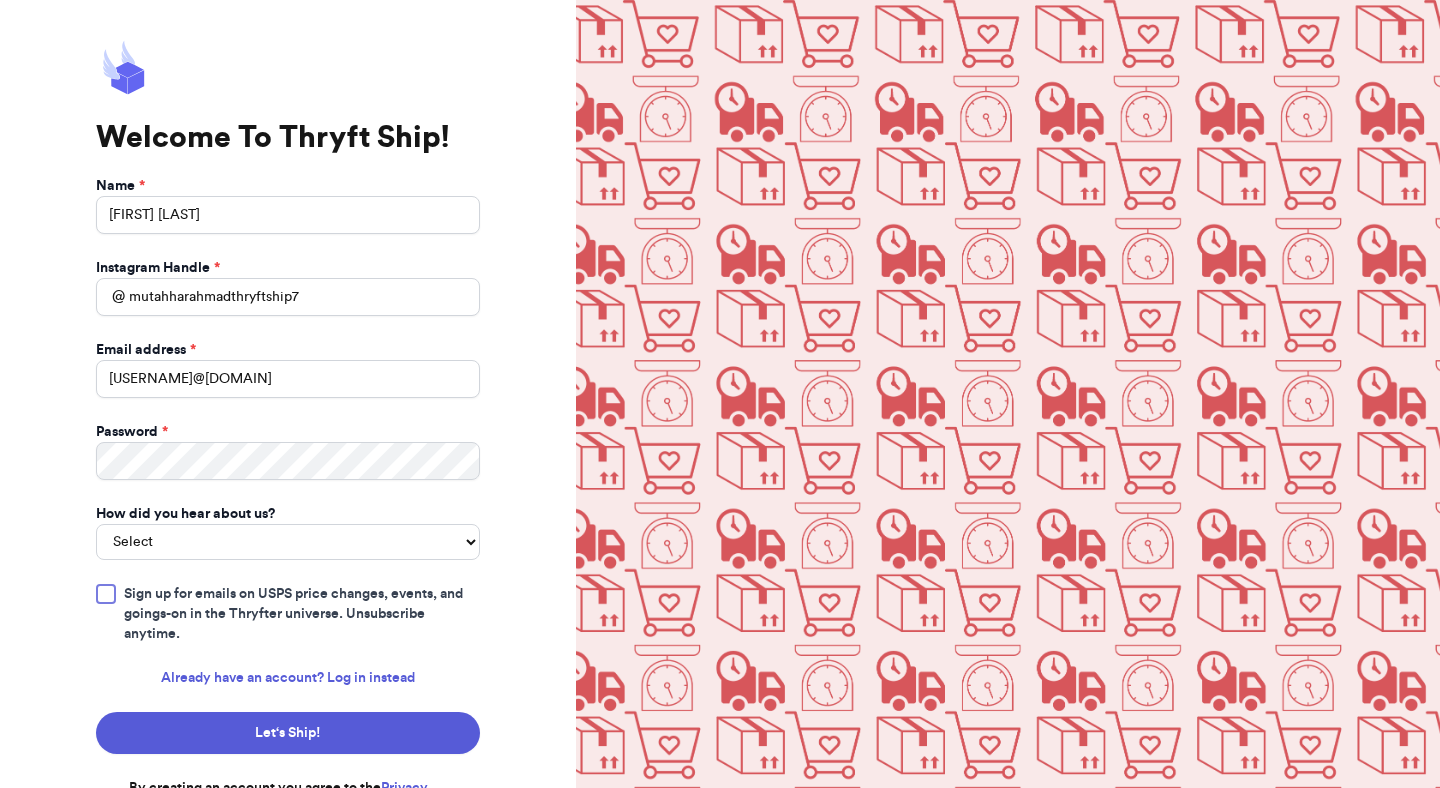 type on "mutahhar.ahmad+8@thryftship.com" 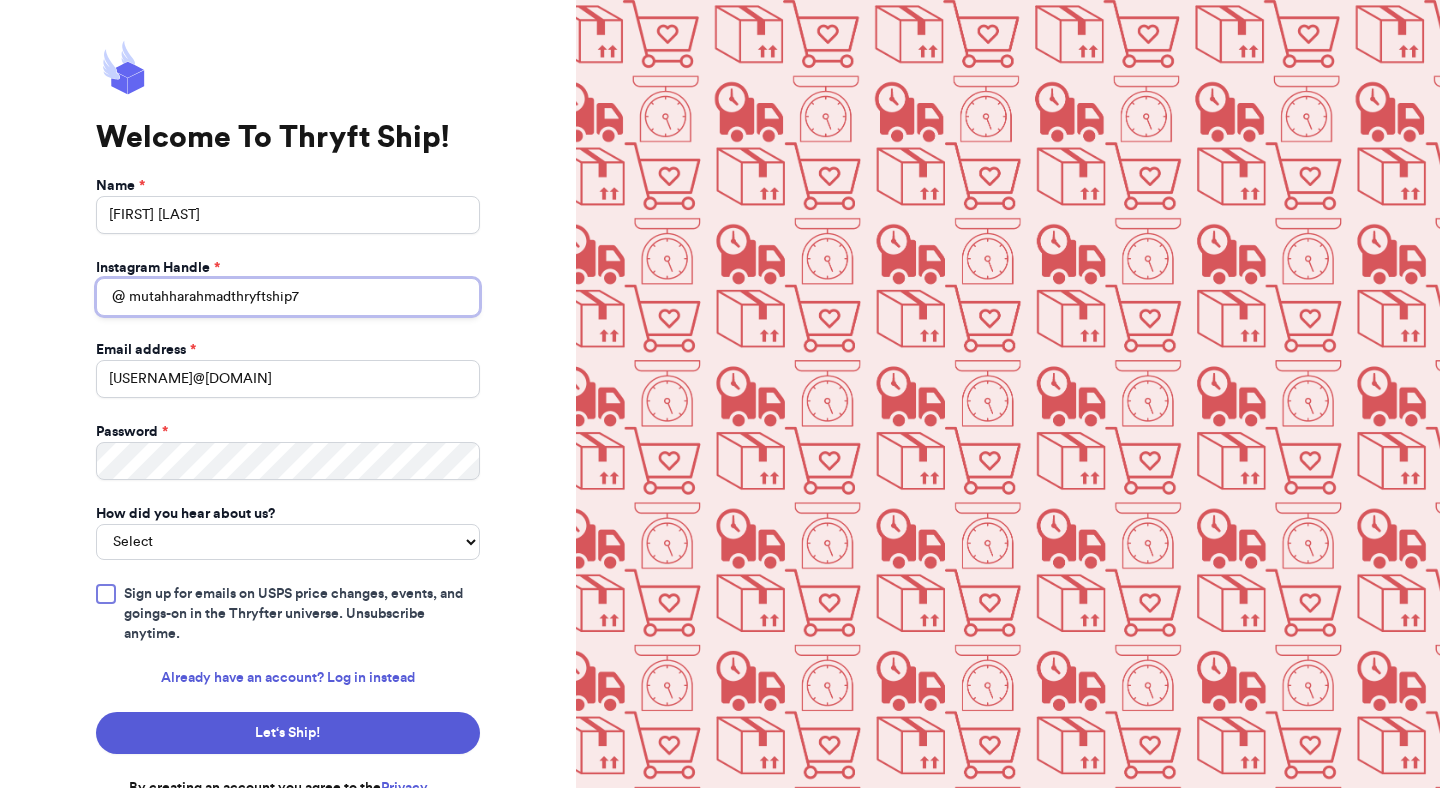 click on "mutahharahmadthryftship7" at bounding box center [288, 297] 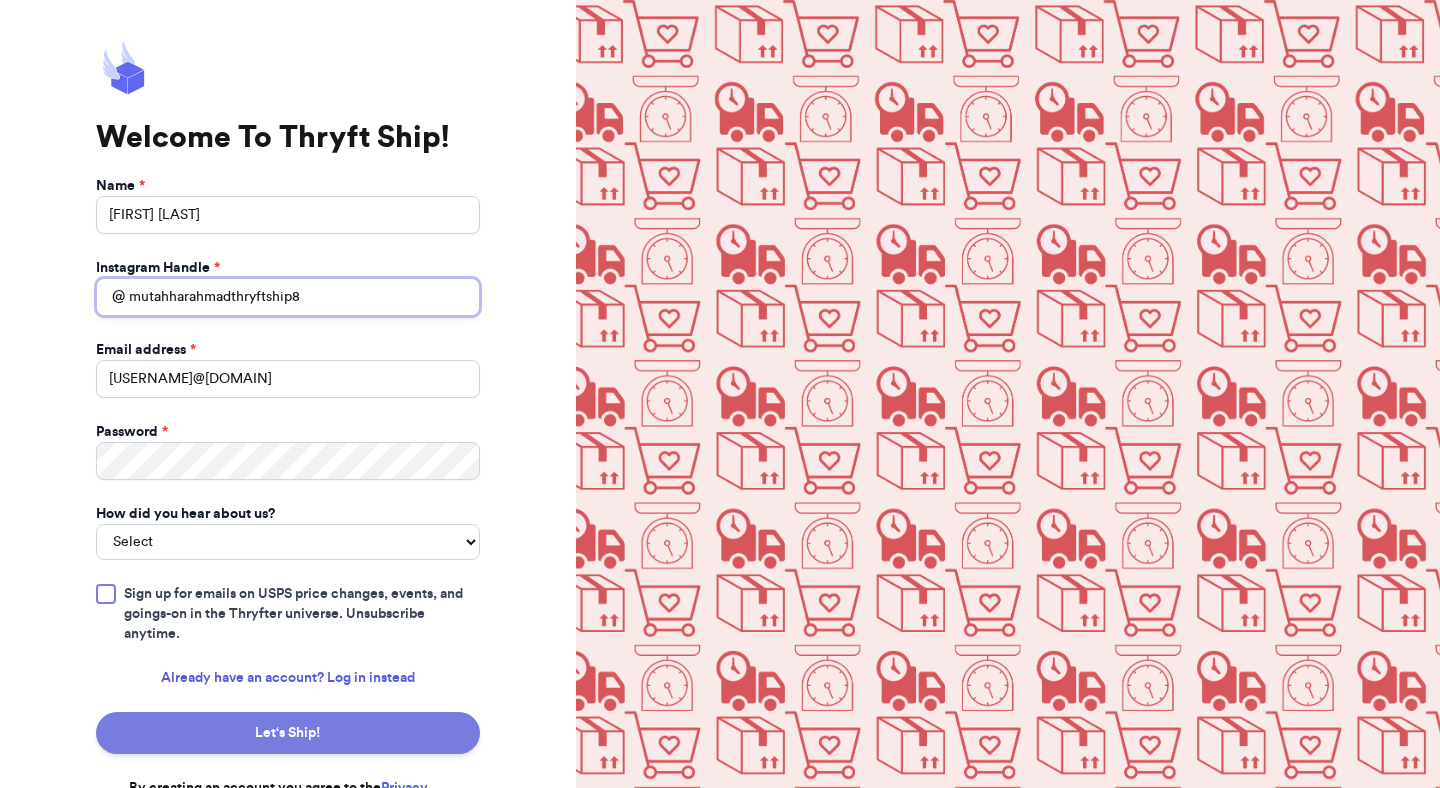 type on "mutahharahmadthryftship8" 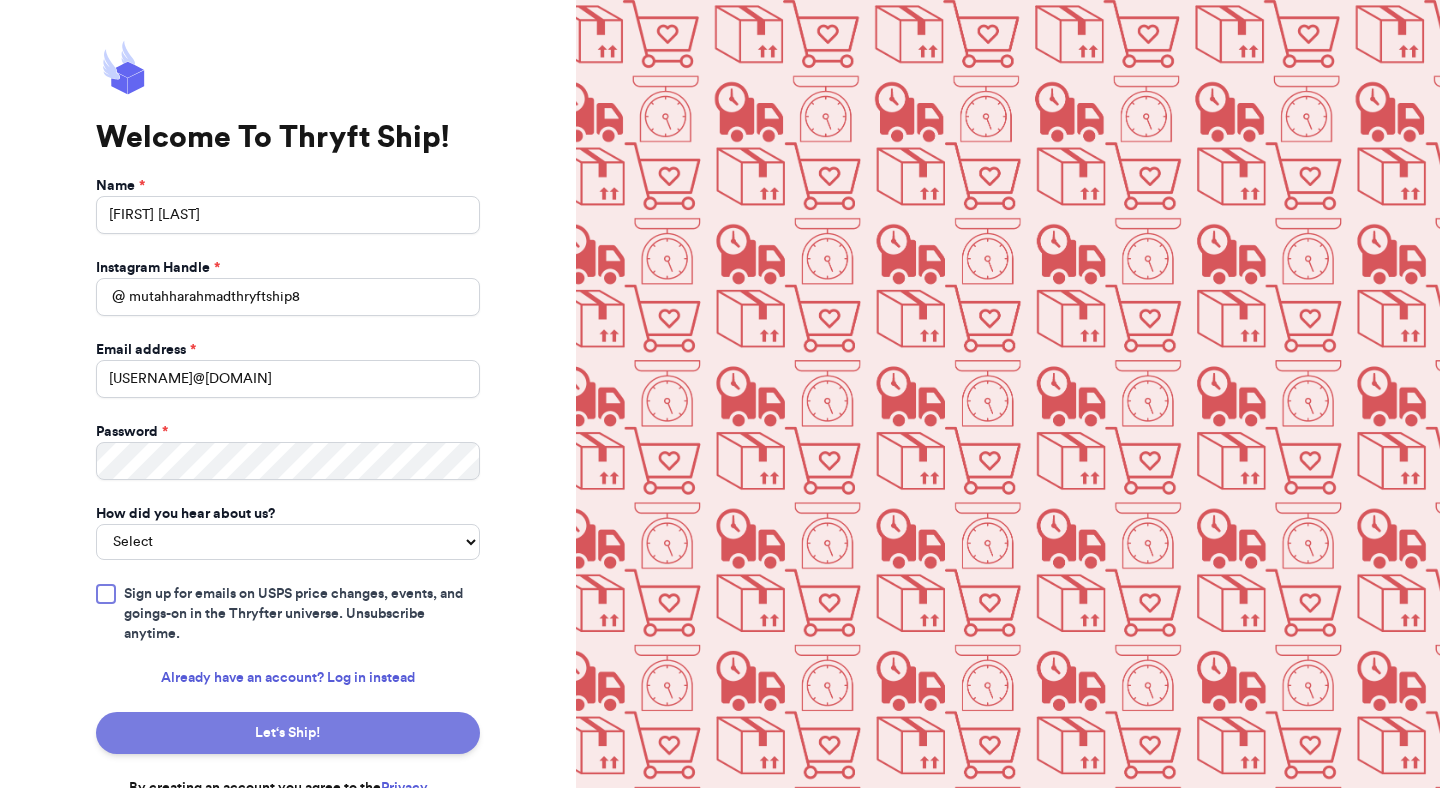 click on "Let‘s Ship!" at bounding box center (288, 733) 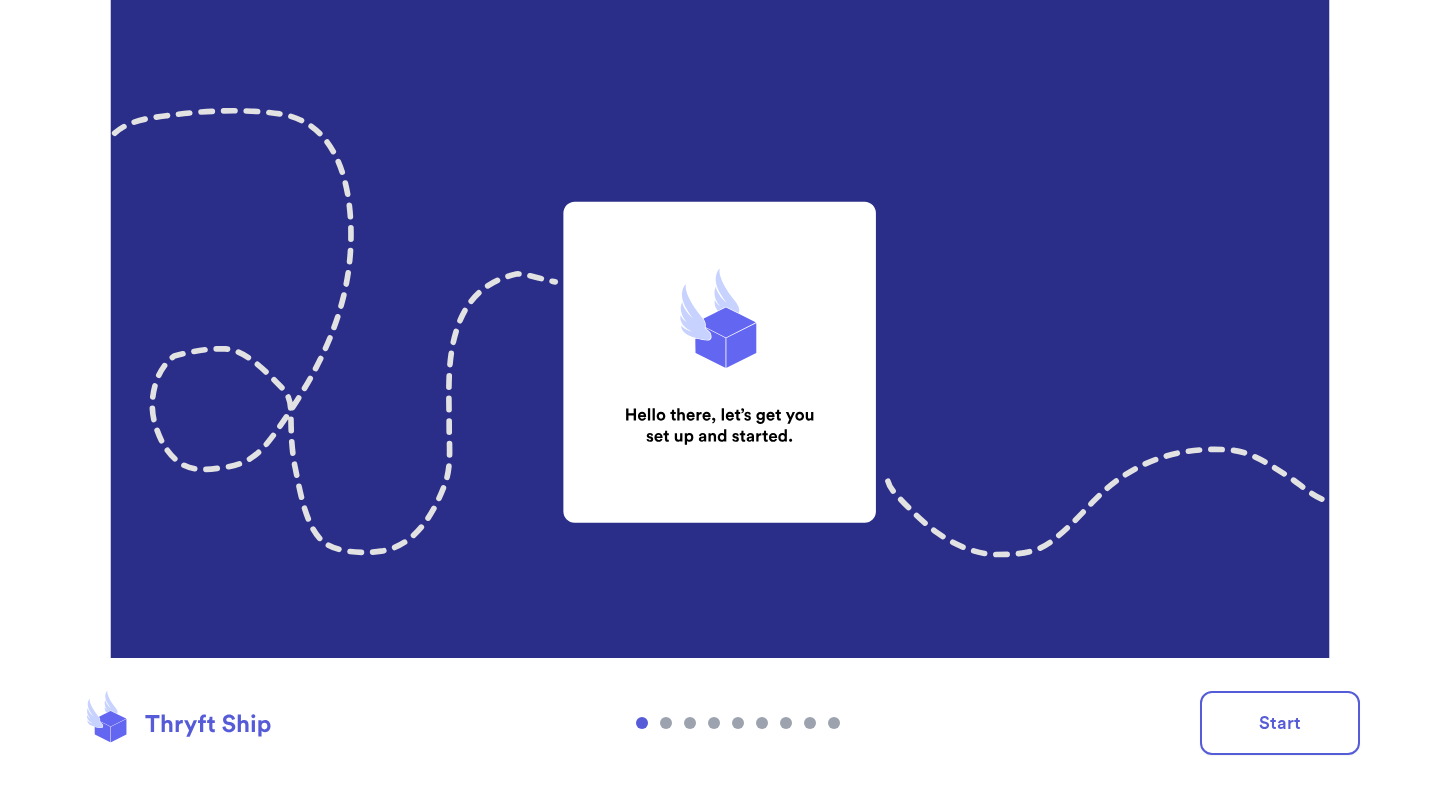 scroll, scrollTop: 0, scrollLeft: 0, axis: both 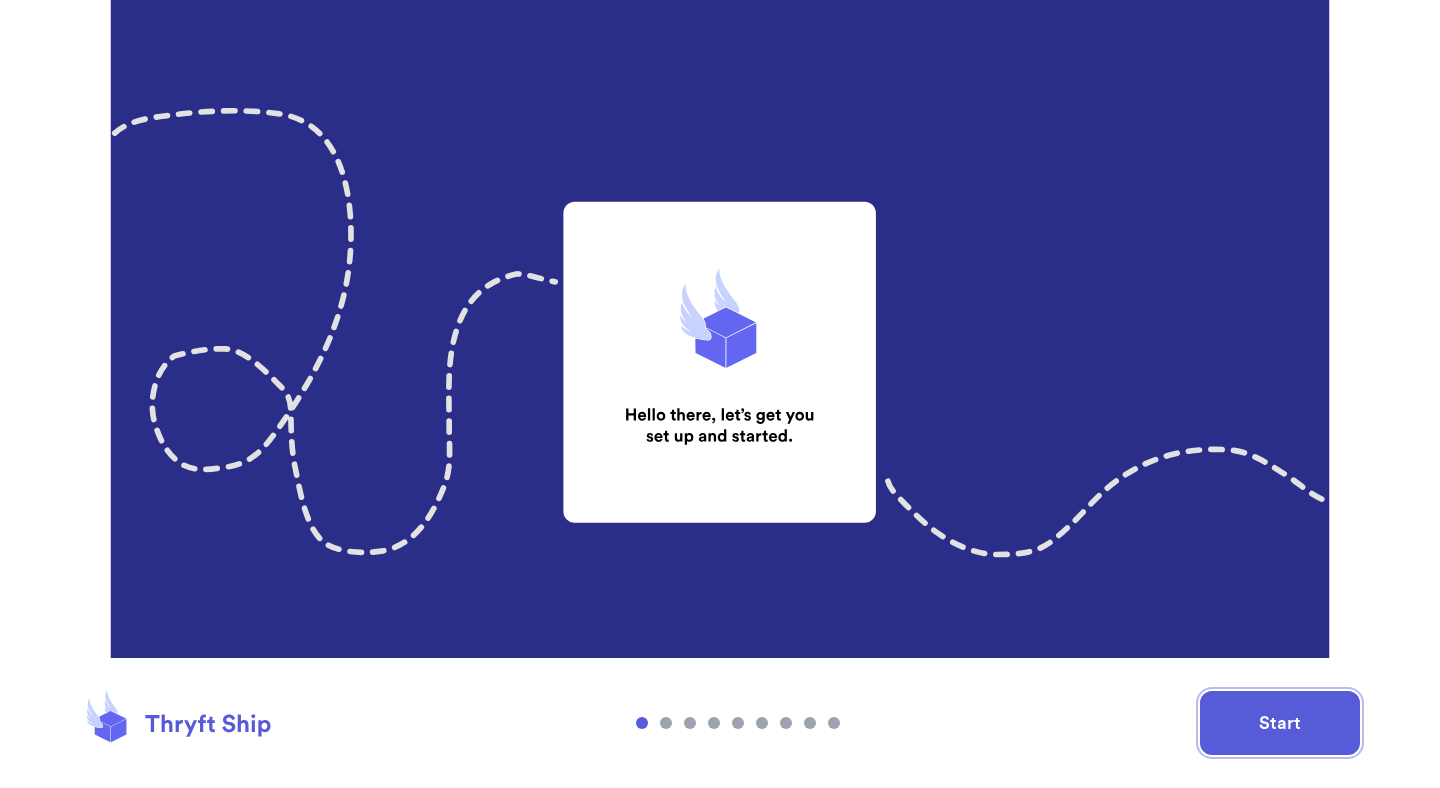 click on "Start" at bounding box center (1280, 723) 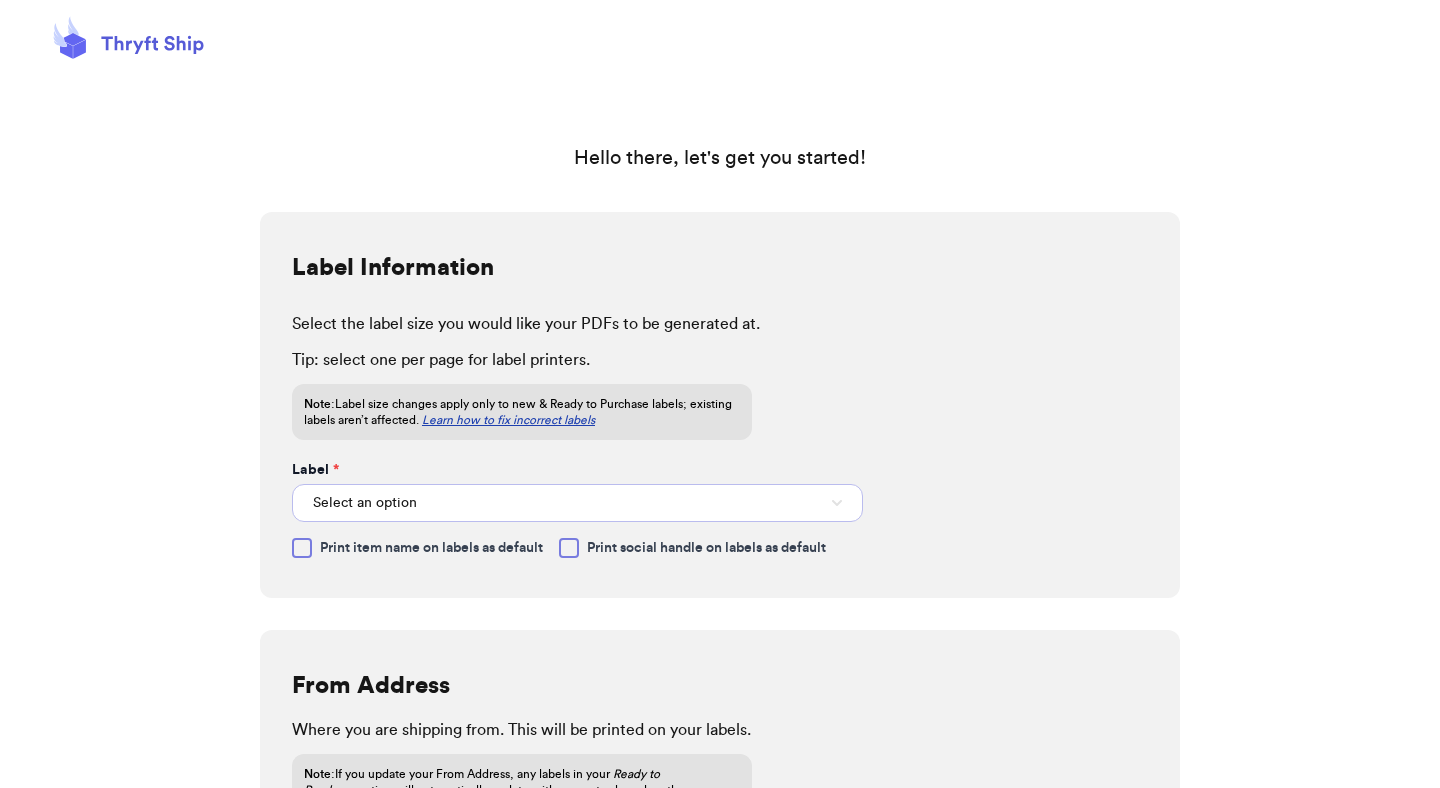 click on "Select an option" at bounding box center (577, 503) 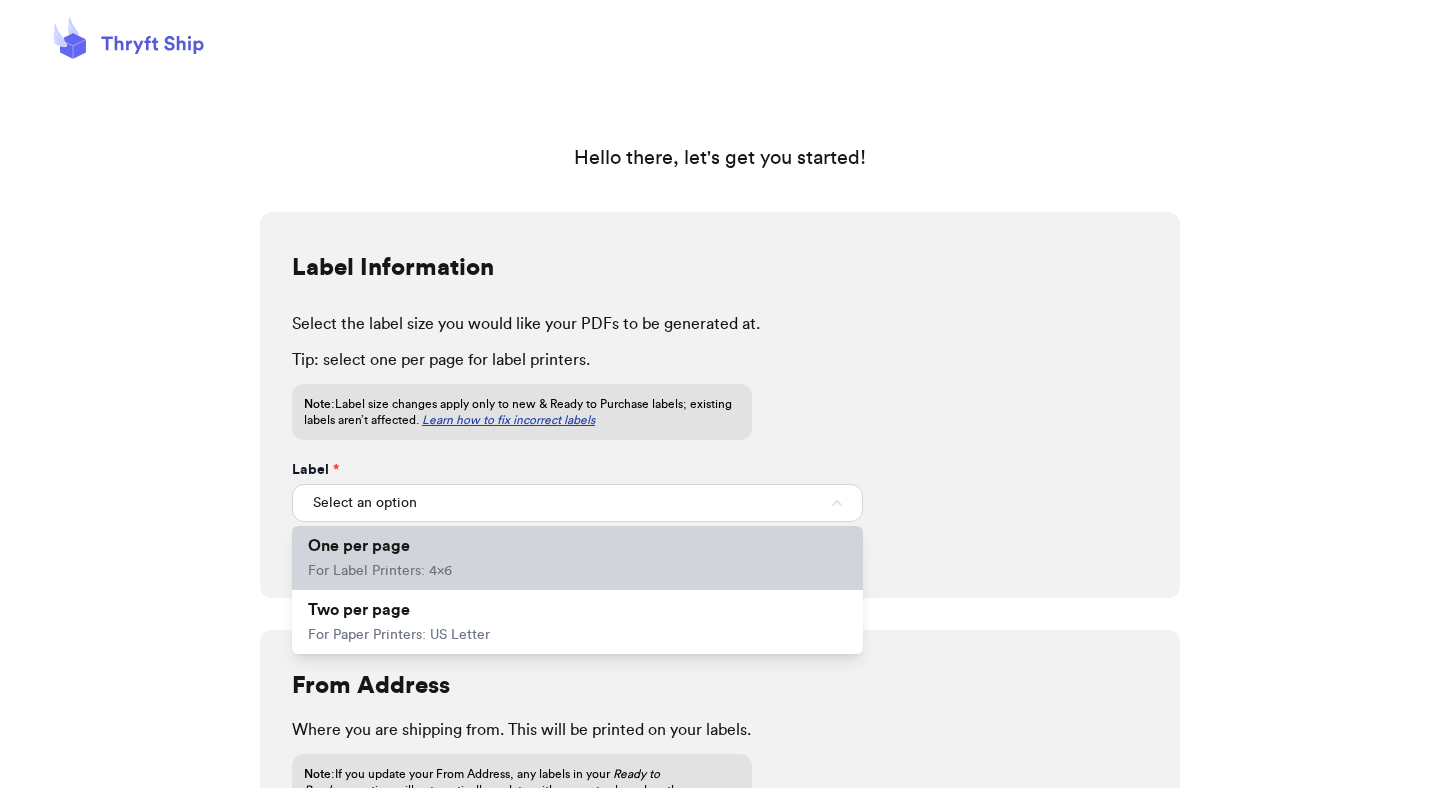 click on "One per page For Label Printers: 4x6" at bounding box center [577, 558] 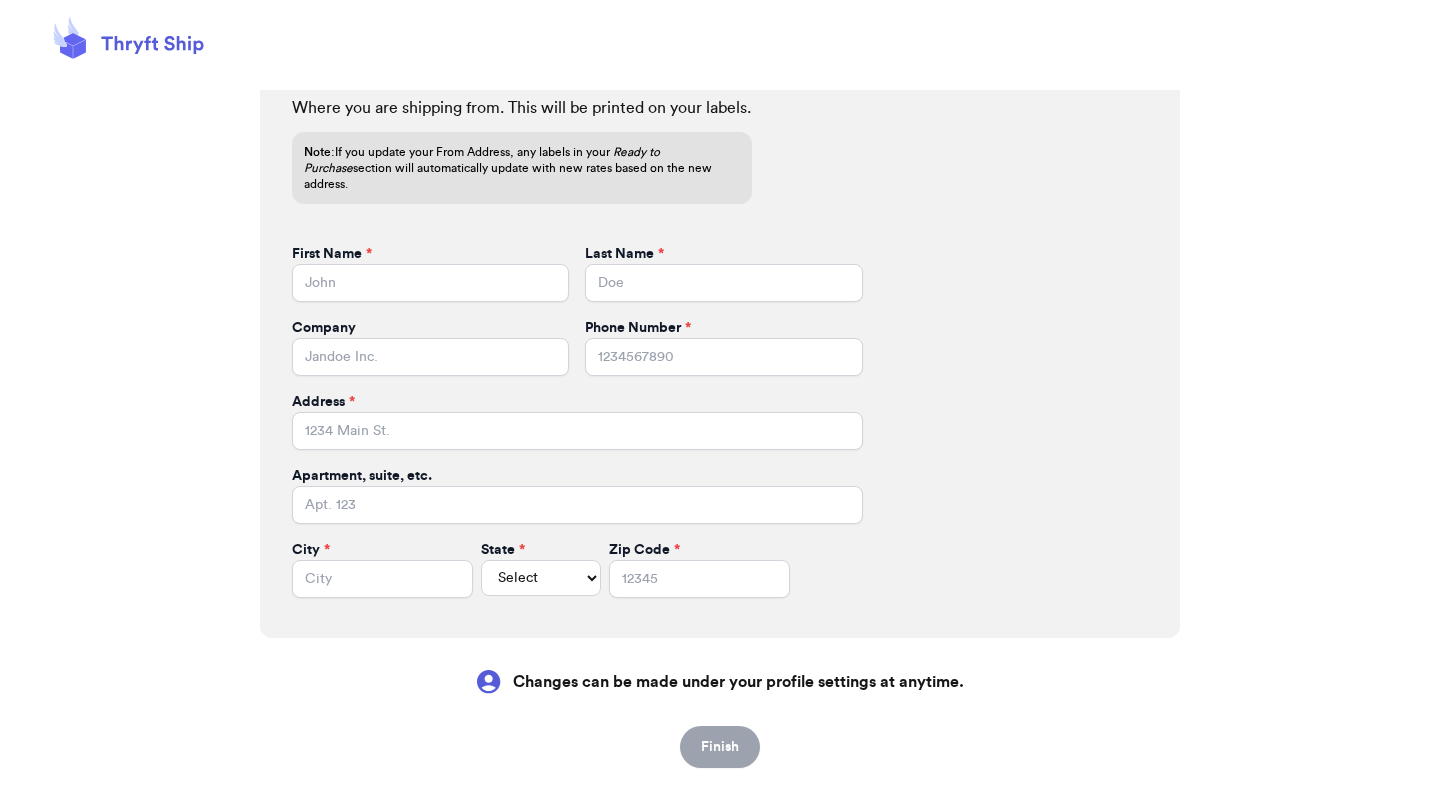 scroll, scrollTop: 644, scrollLeft: 0, axis: vertical 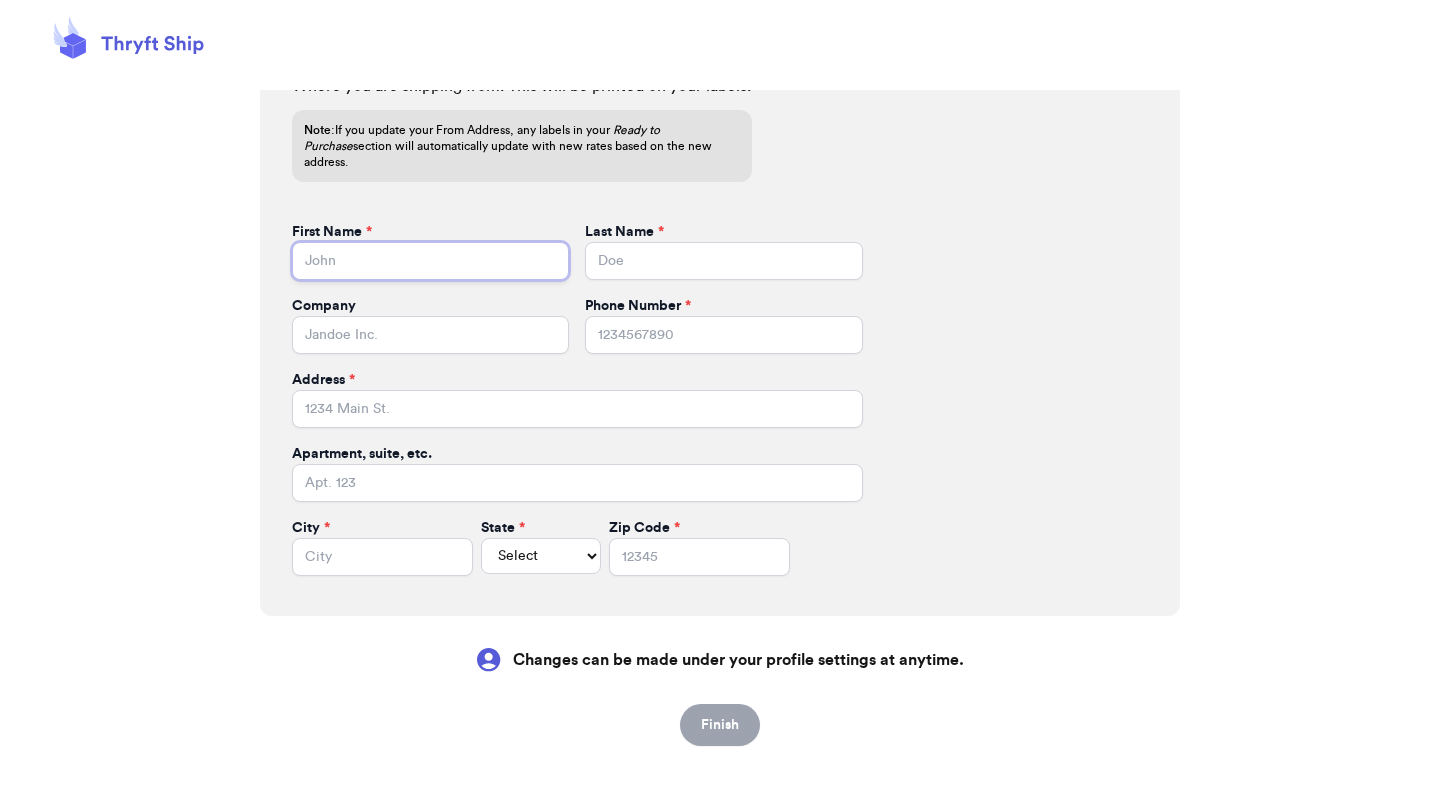 click on "First Name *" at bounding box center (430, 261) 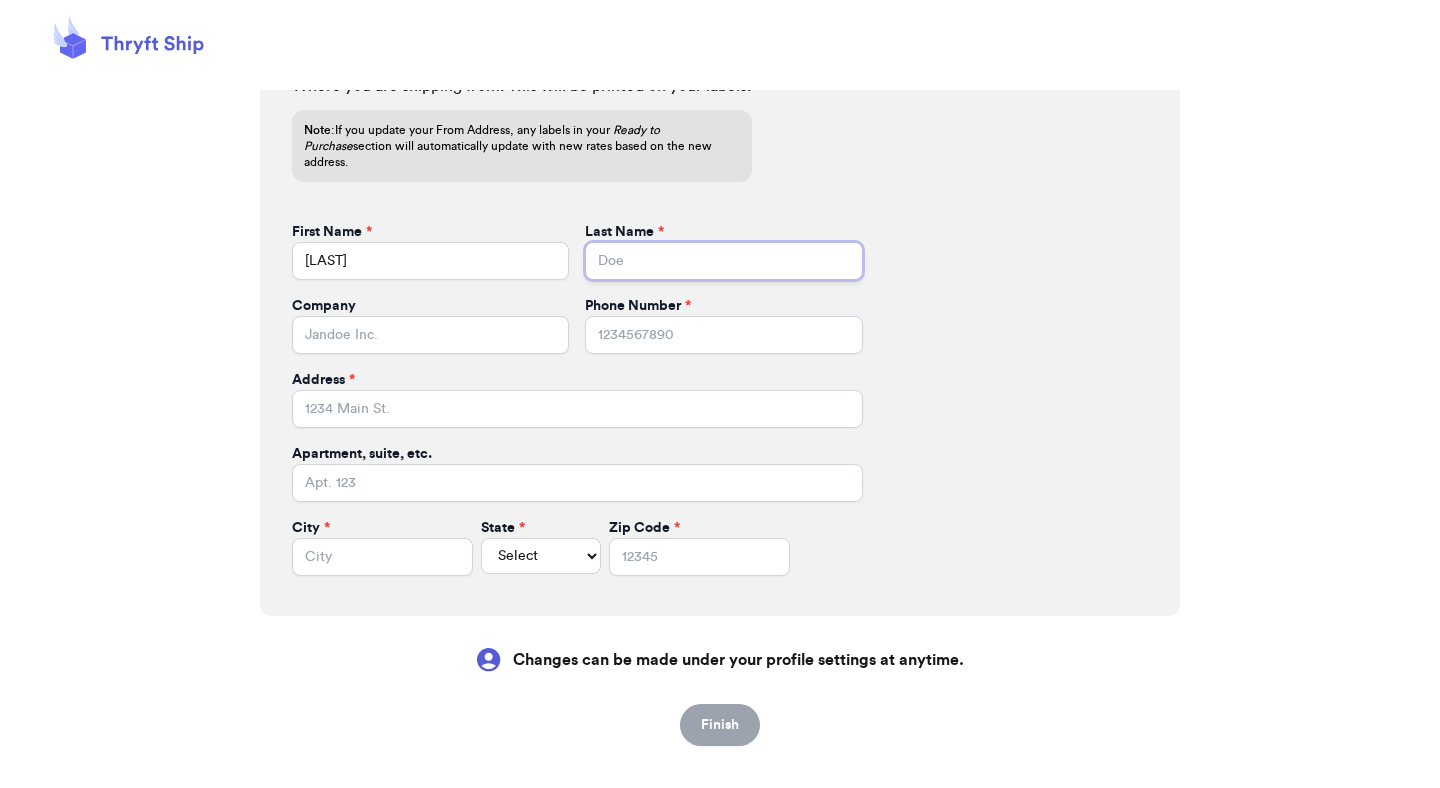 click on "Last Name *" at bounding box center [723, 261] 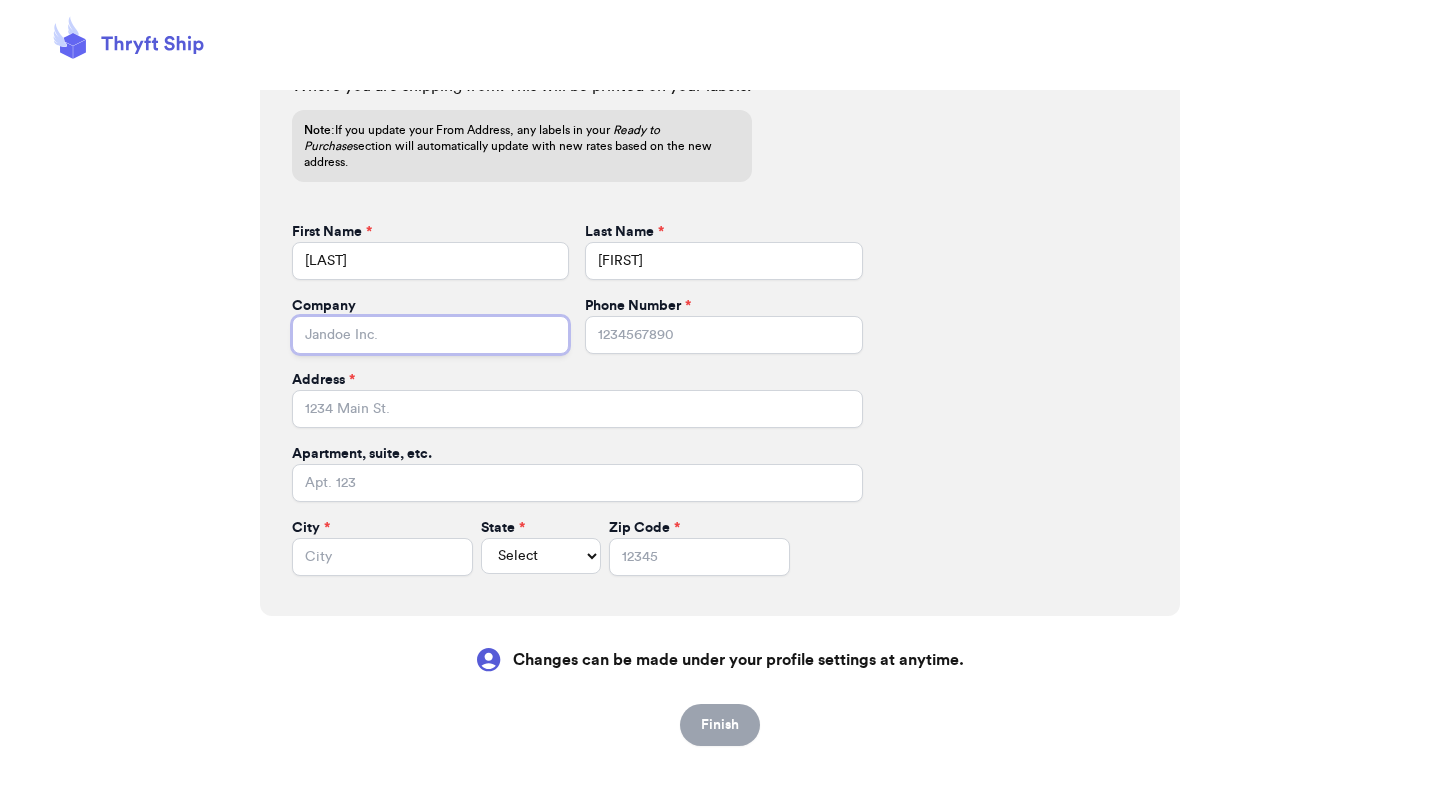 click on "Company" at bounding box center [430, 335] 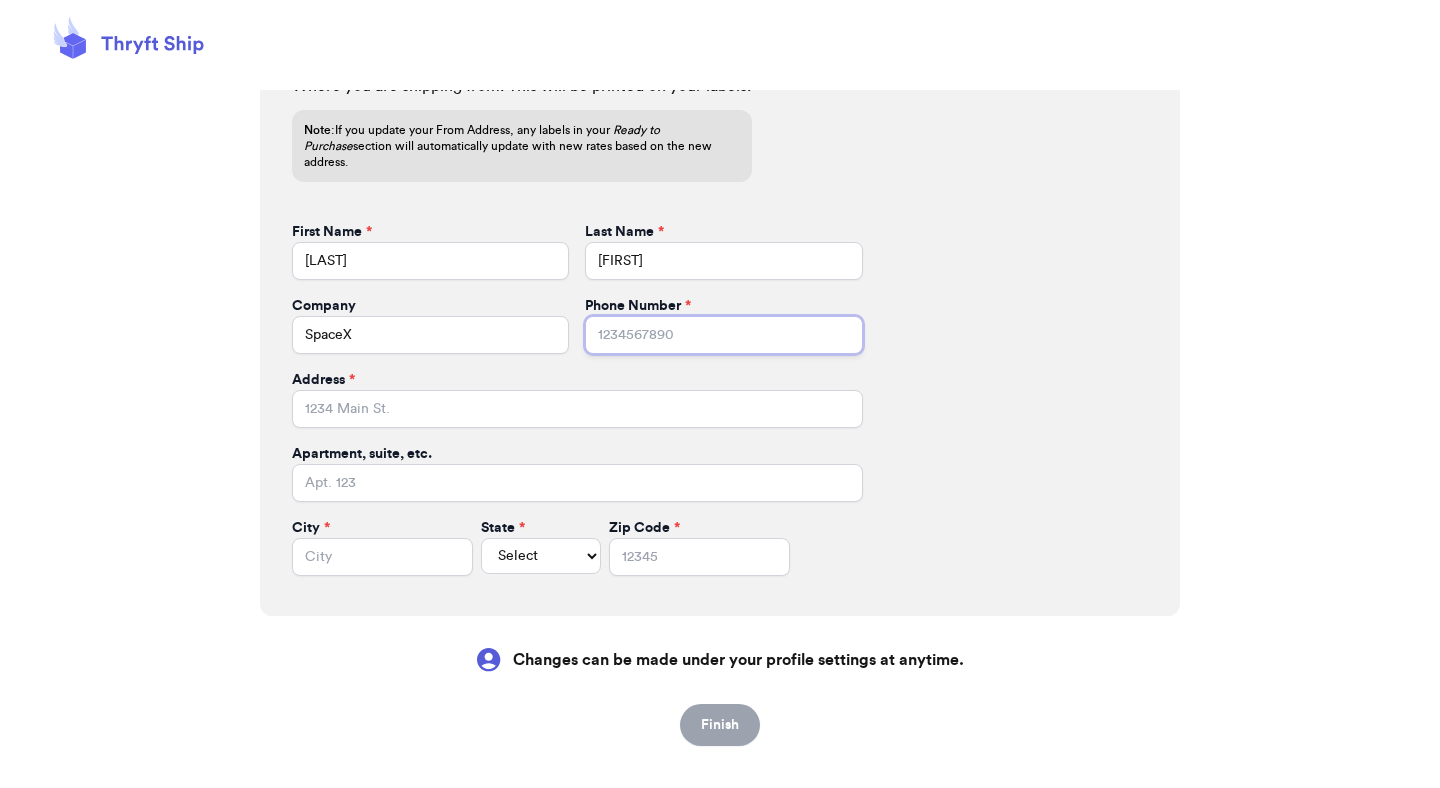 click on "Phone Number *" at bounding box center [723, 335] 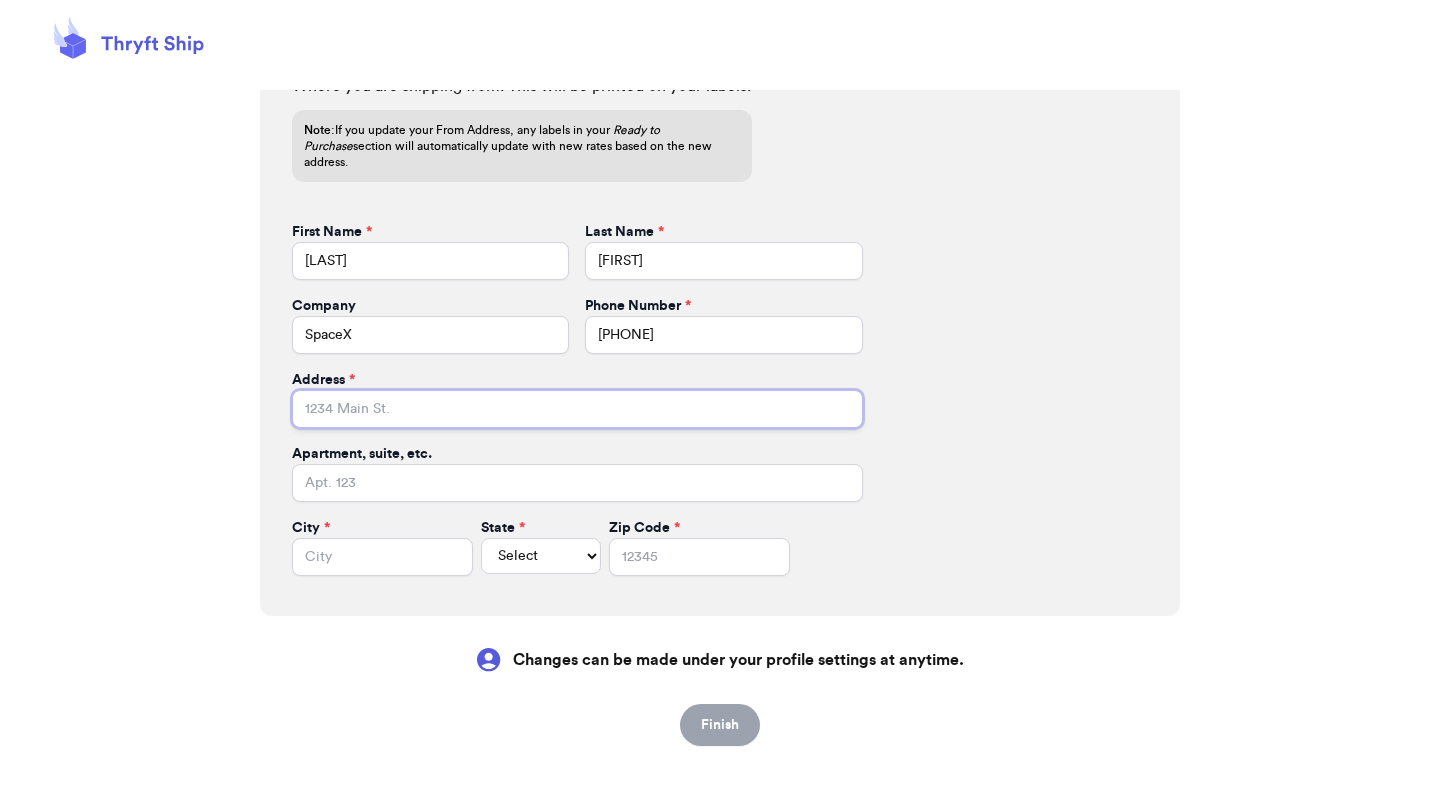 click on "Address *" at bounding box center (577, 409) 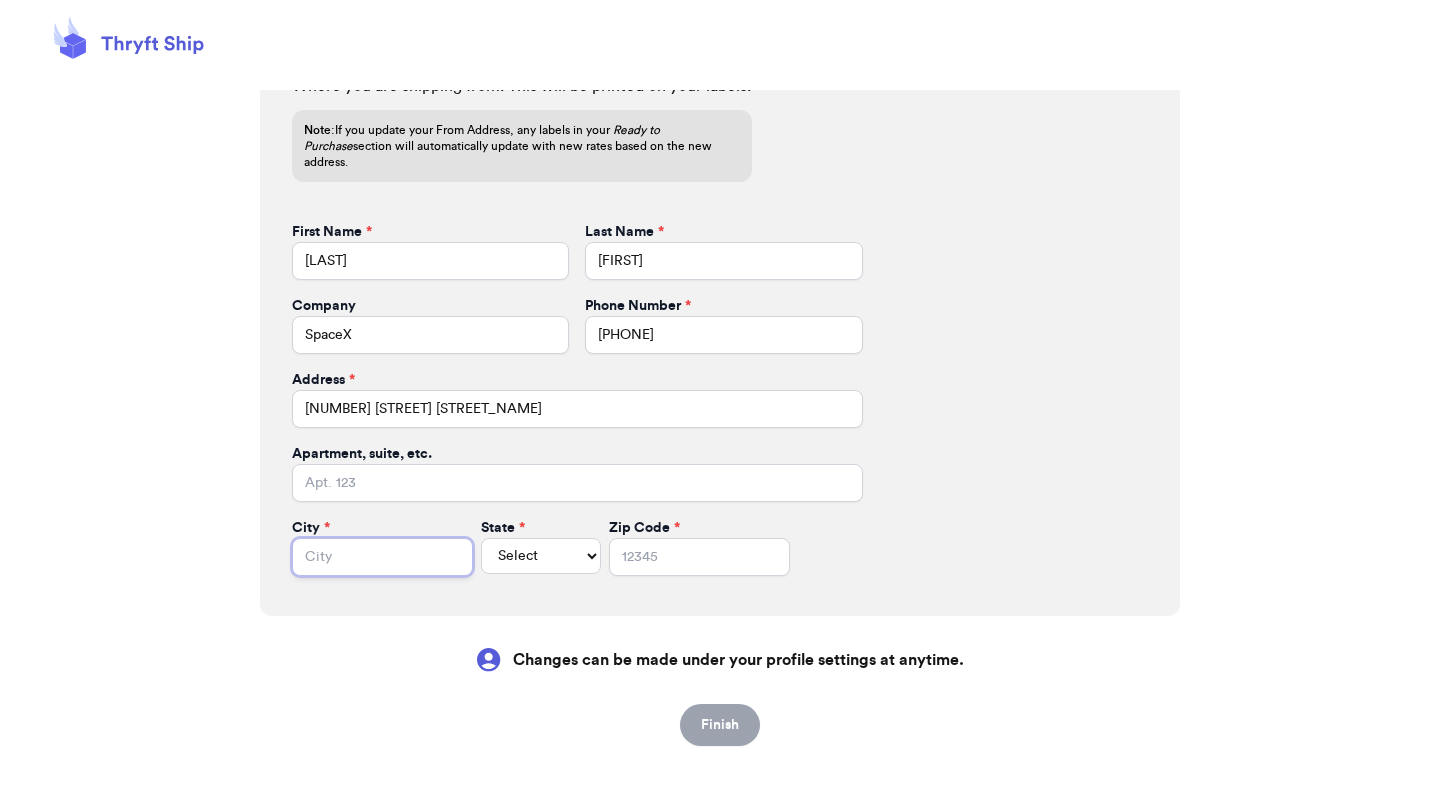 click on "City *" at bounding box center (382, 557) 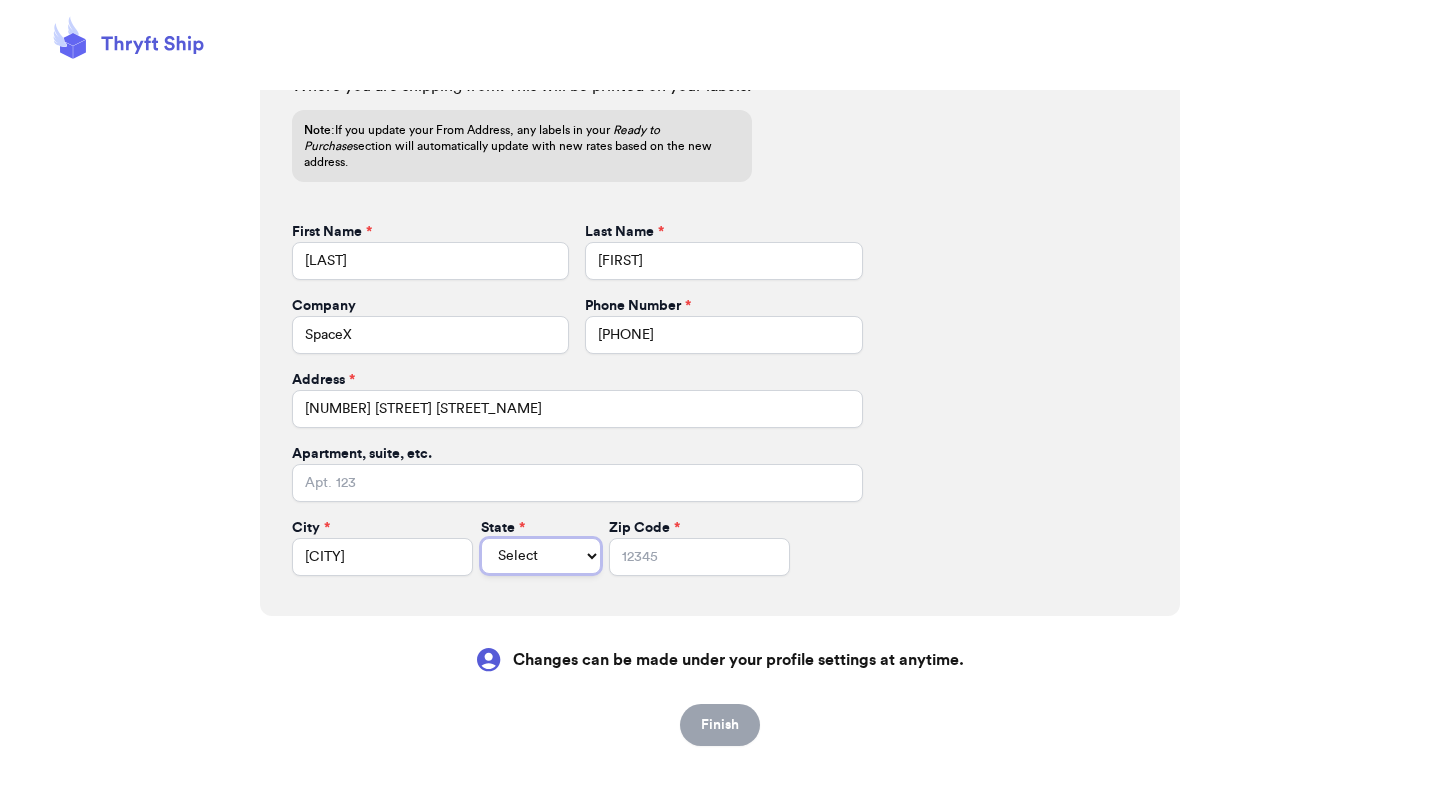 click on "Select AL AK AZ AR CA CO CT DE DC FL GA HI ID IL IN IA KS KY LA ME MD MA MI MN MS MO MT NE NV NH NJ NM NY NC ND OH OK OR PA RI SC SD TN TX UT VT VA WA WV WI WY" at bounding box center [541, 556] 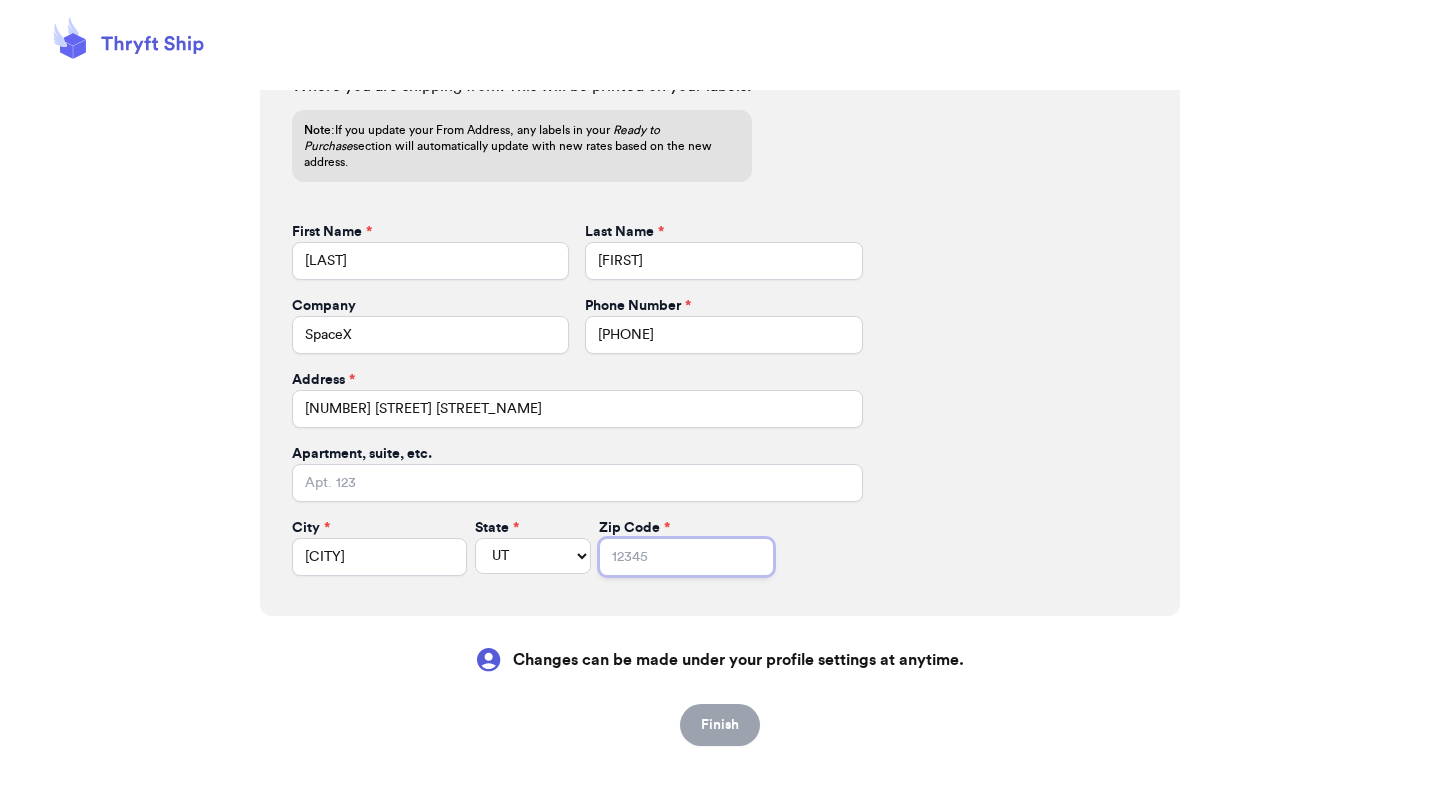 click on "Zip Code *" at bounding box center (686, 557) 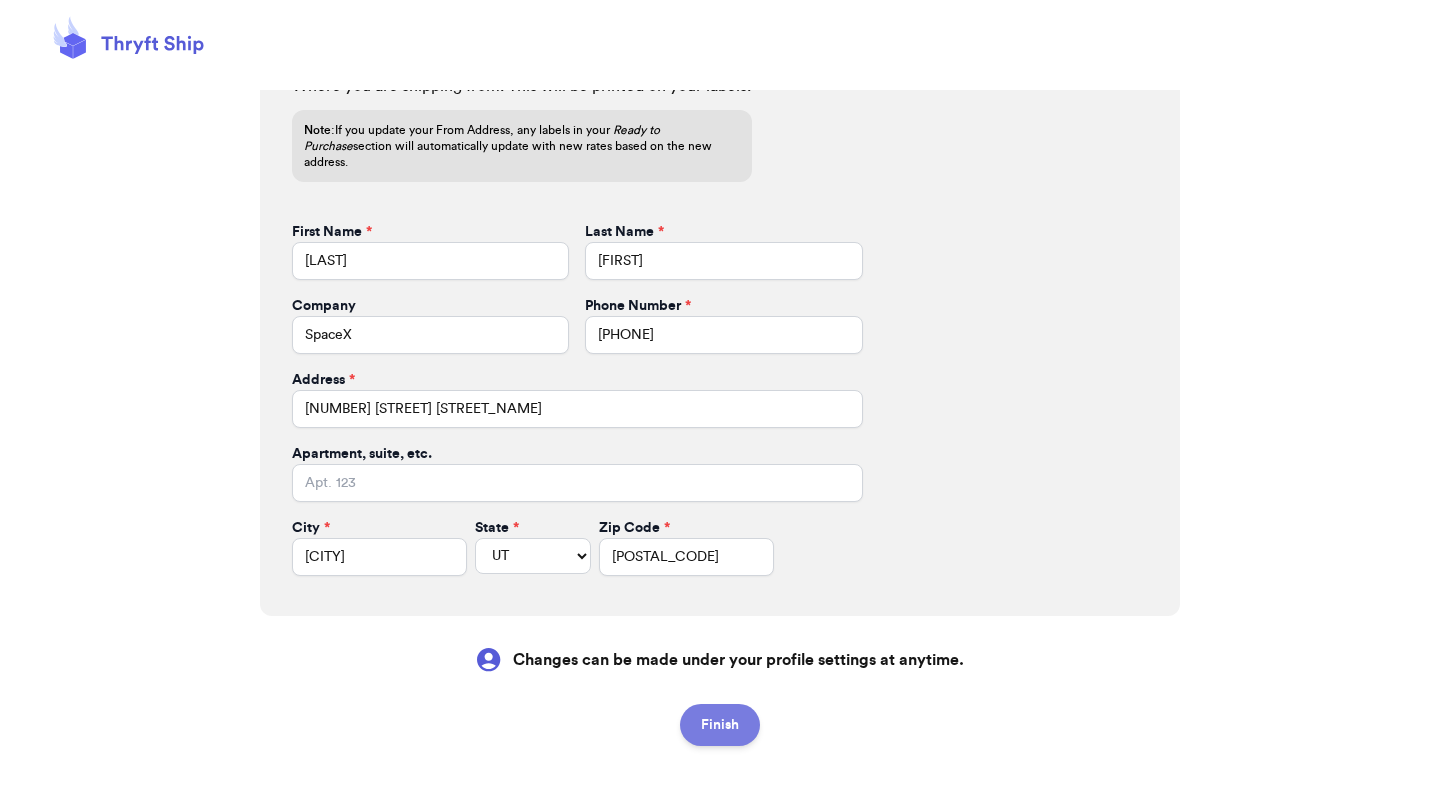 click on "Finish" at bounding box center (720, 725) 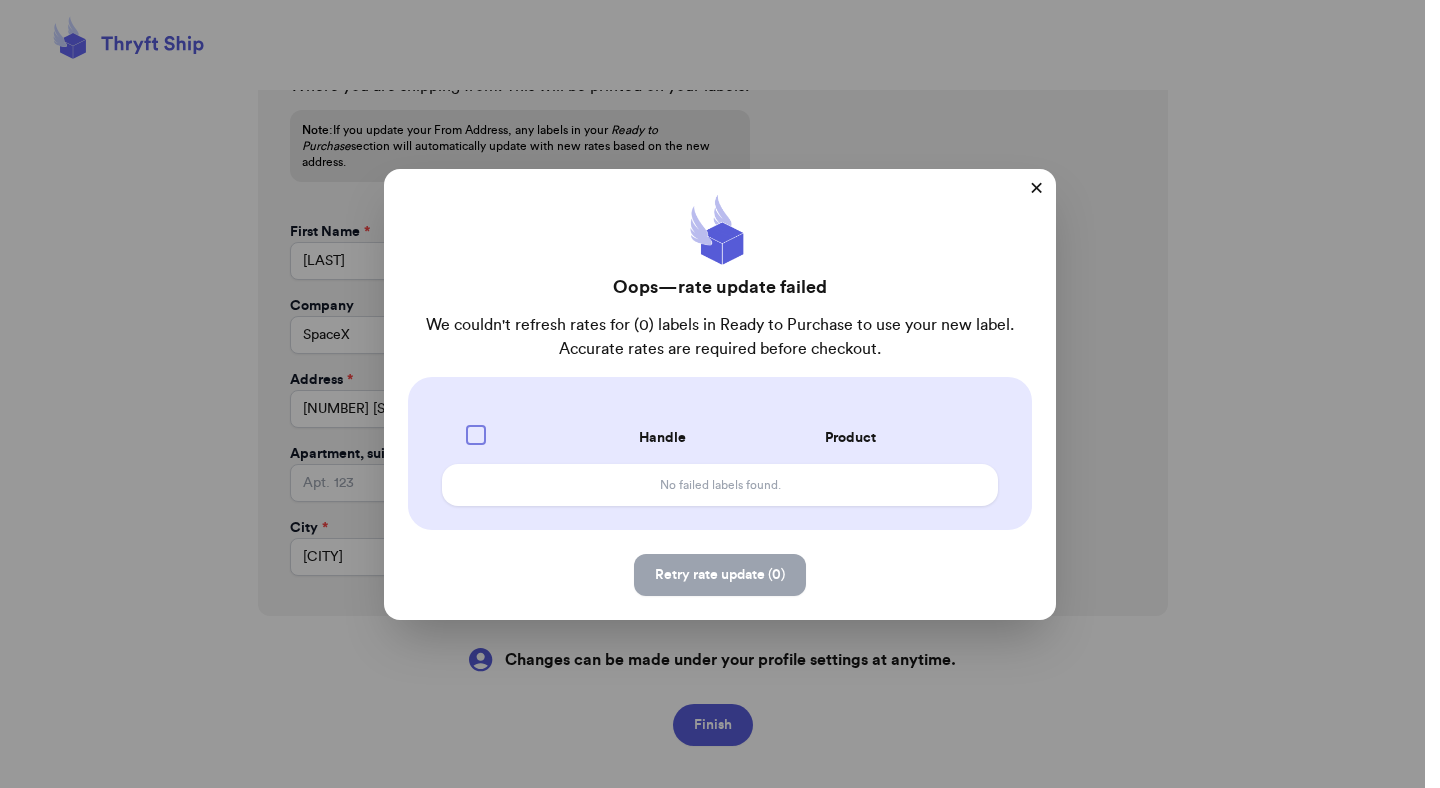 type 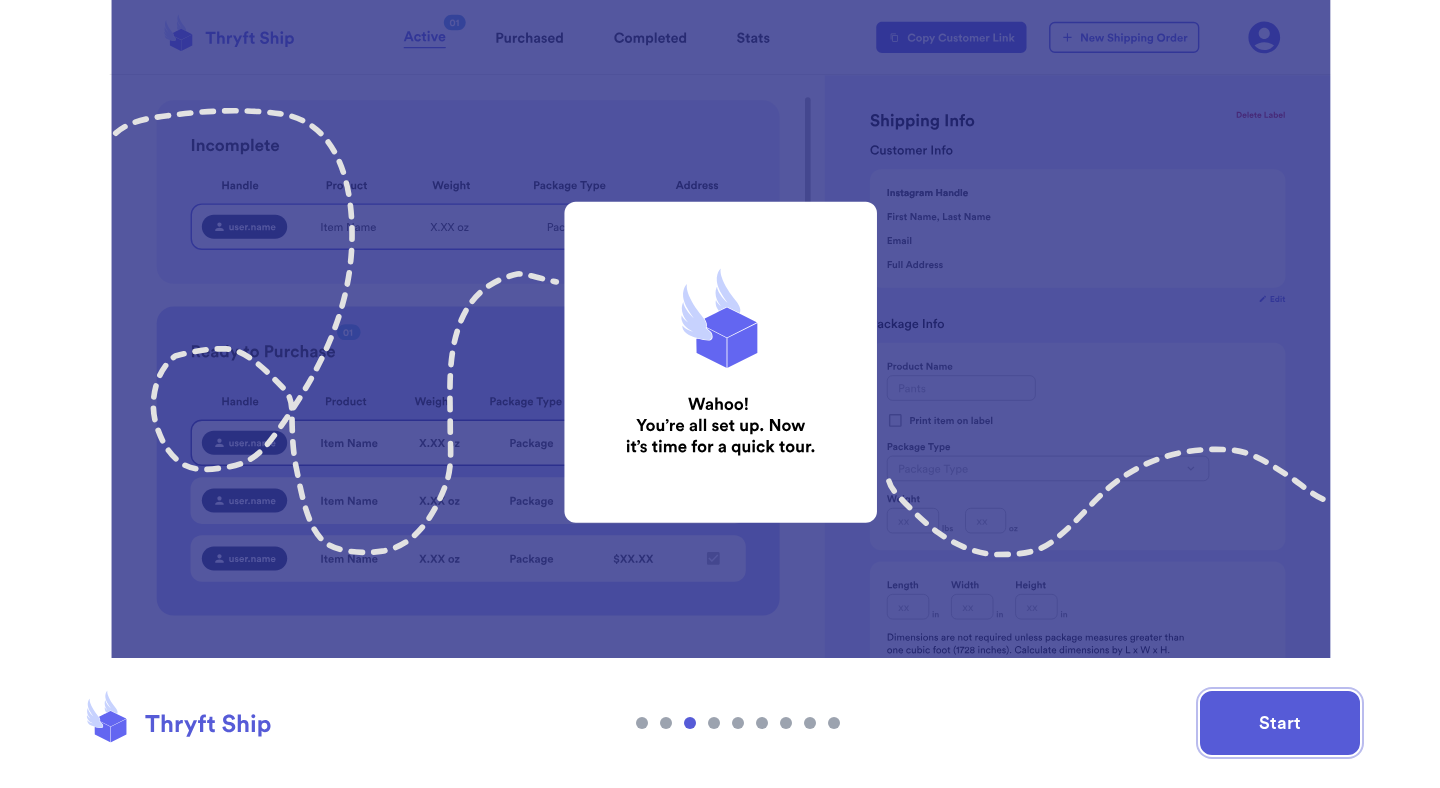 click on "Start" at bounding box center [1280, 723] 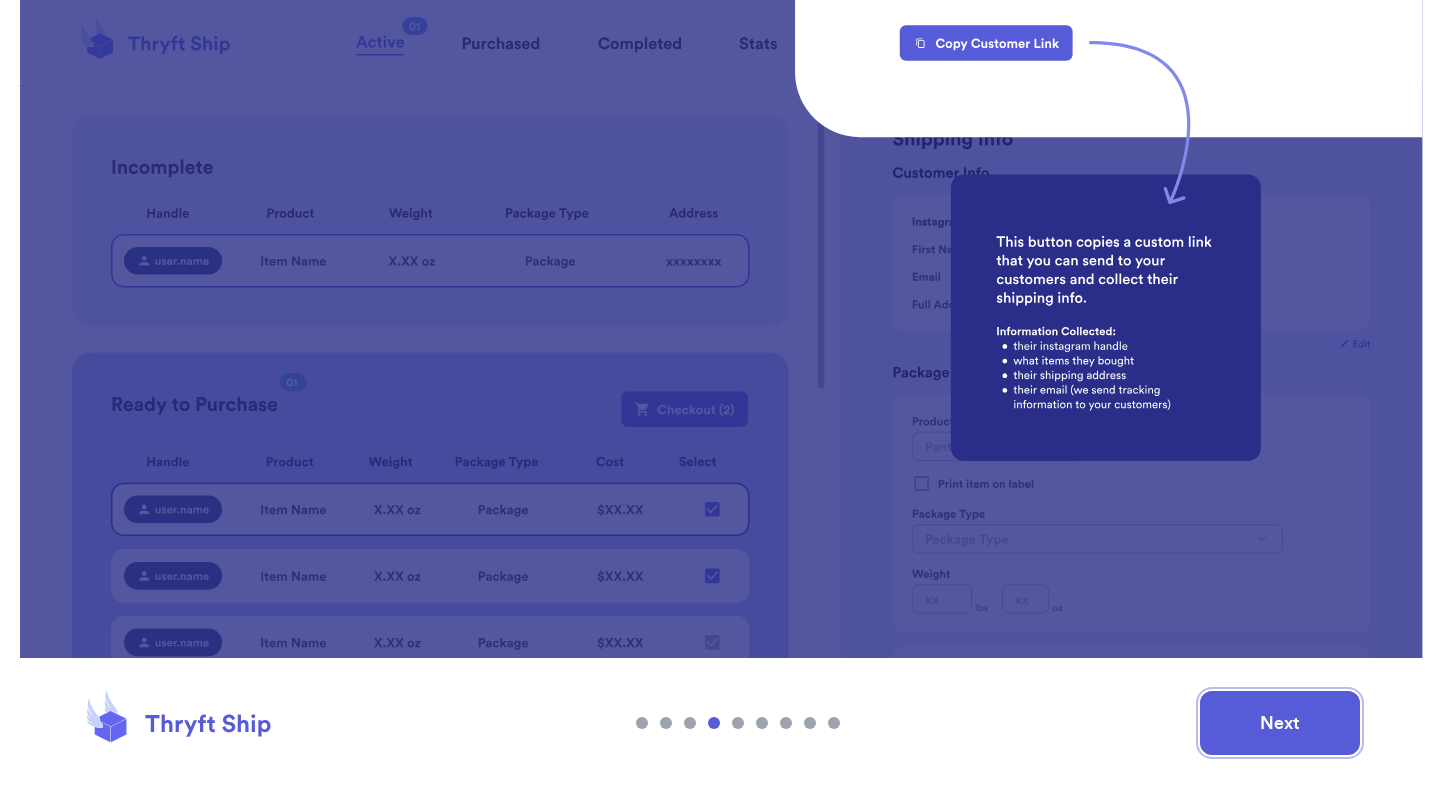 click on "Next" at bounding box center (1280, 723) 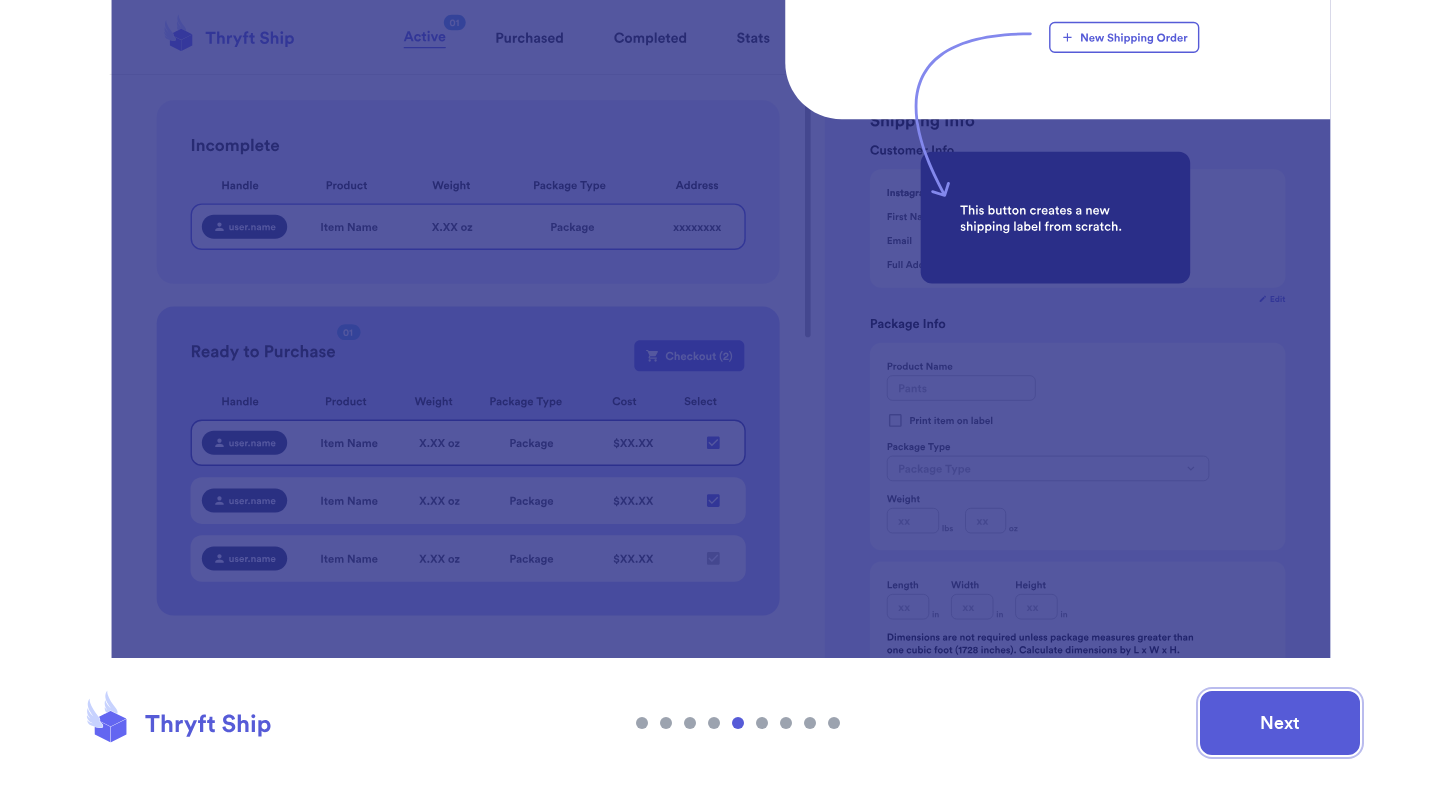 click on "Next" at bounding box center [1280, 723] 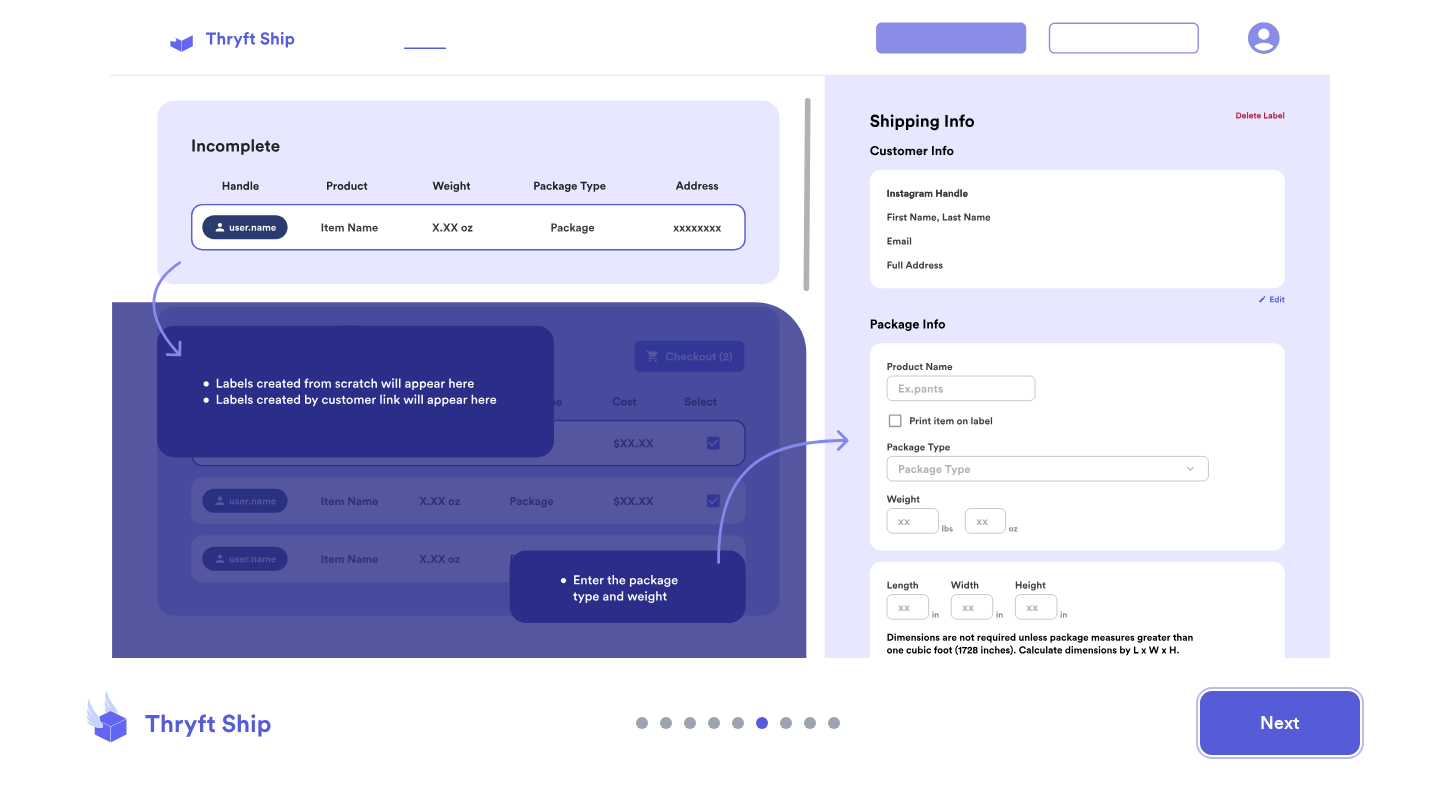 click on "Next" at bounding box center (1280, 723) 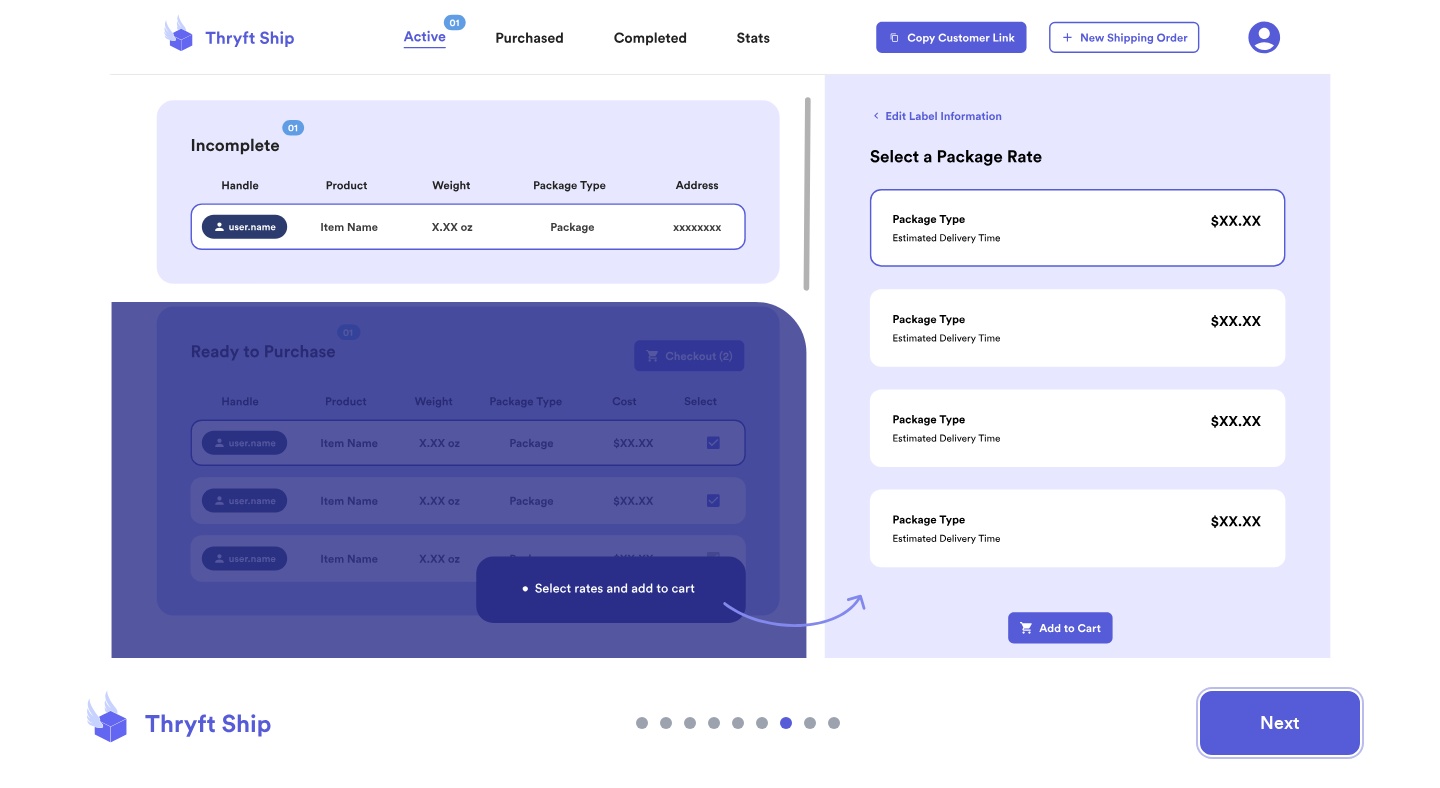 click on "Next" at bounding box center (1280, 723) 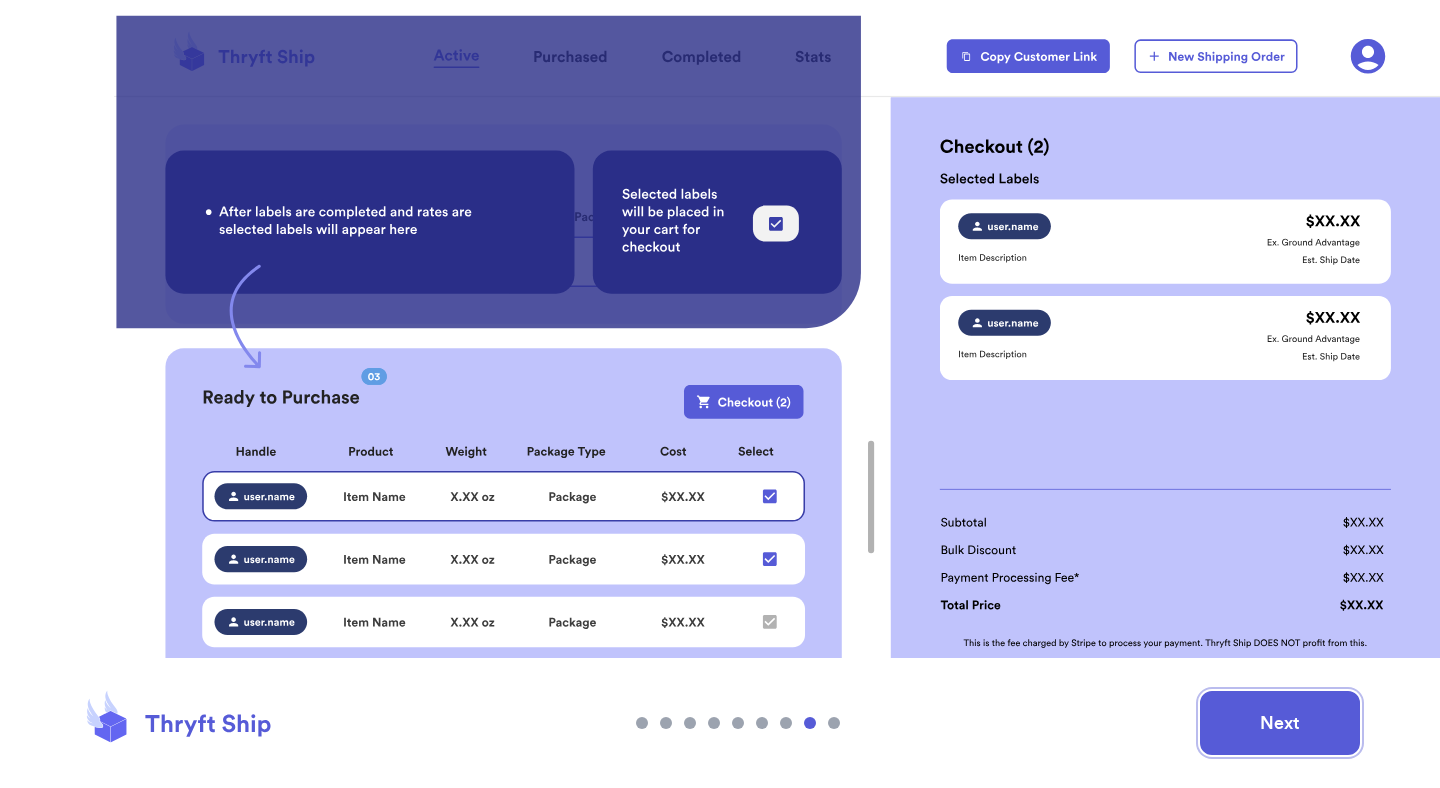 click on "Next" at bounding box center [1280, 723] 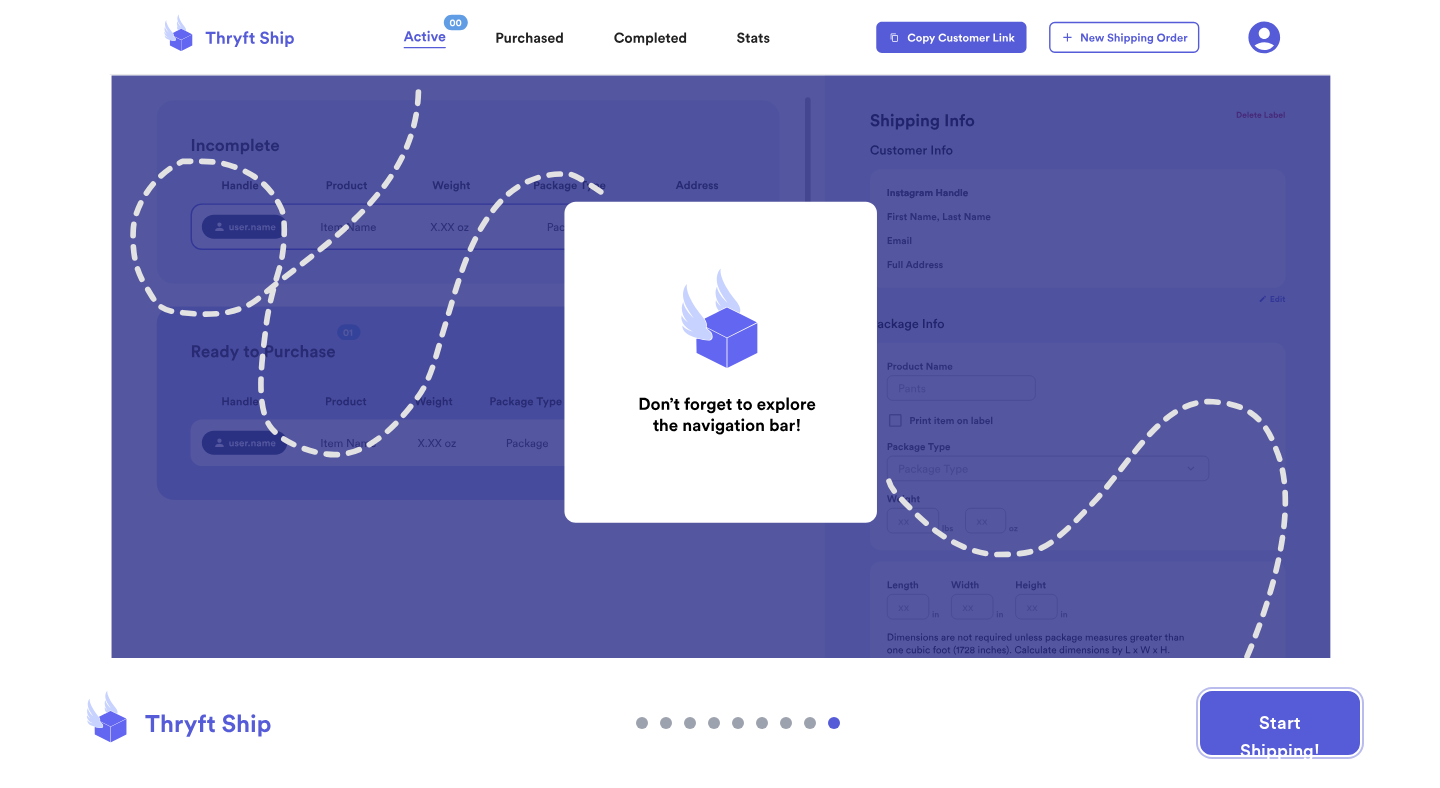 click on "Start Shipping!" at bounding box center [1280, 723] 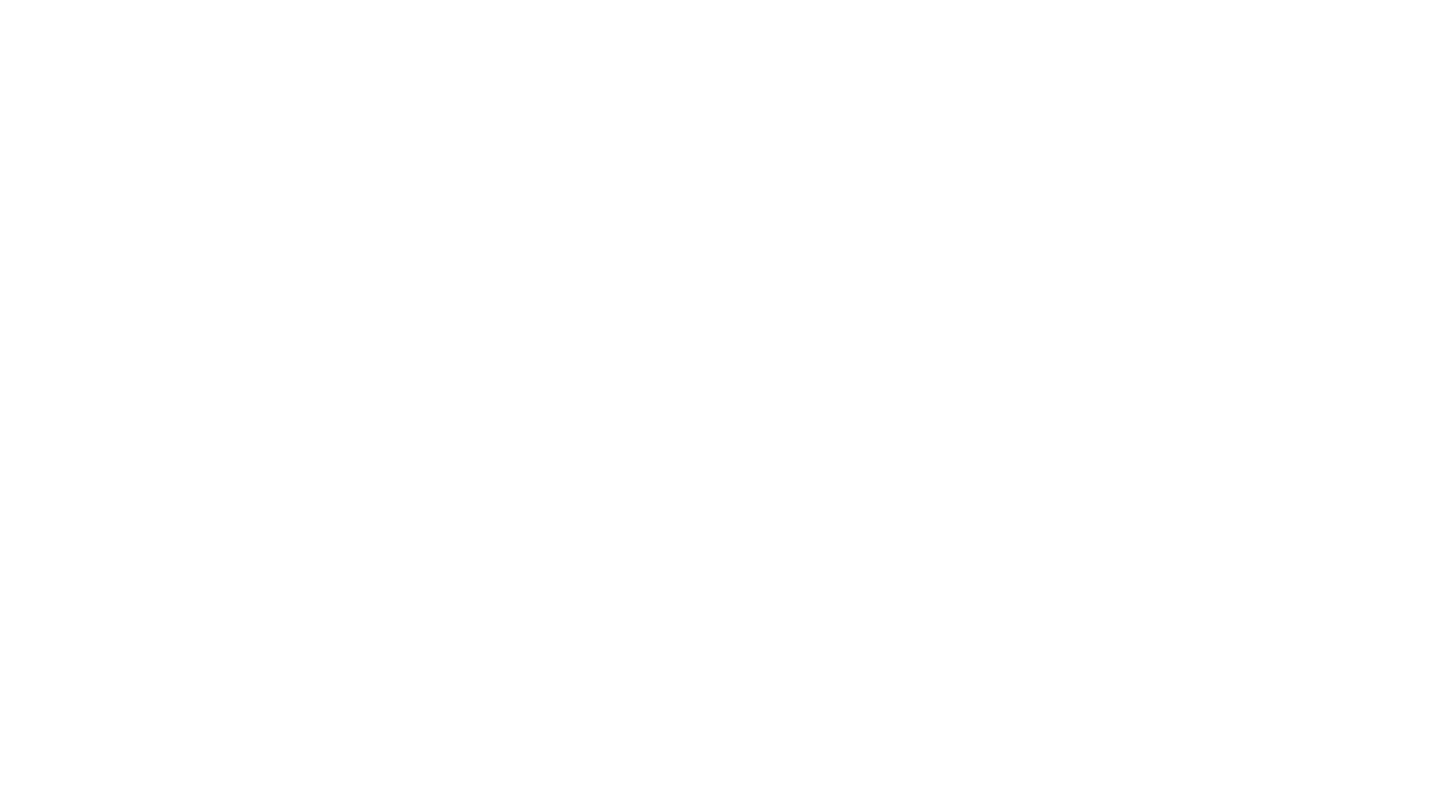 scroll, scrollTop: 0, scrollLeft: 0, axis: both 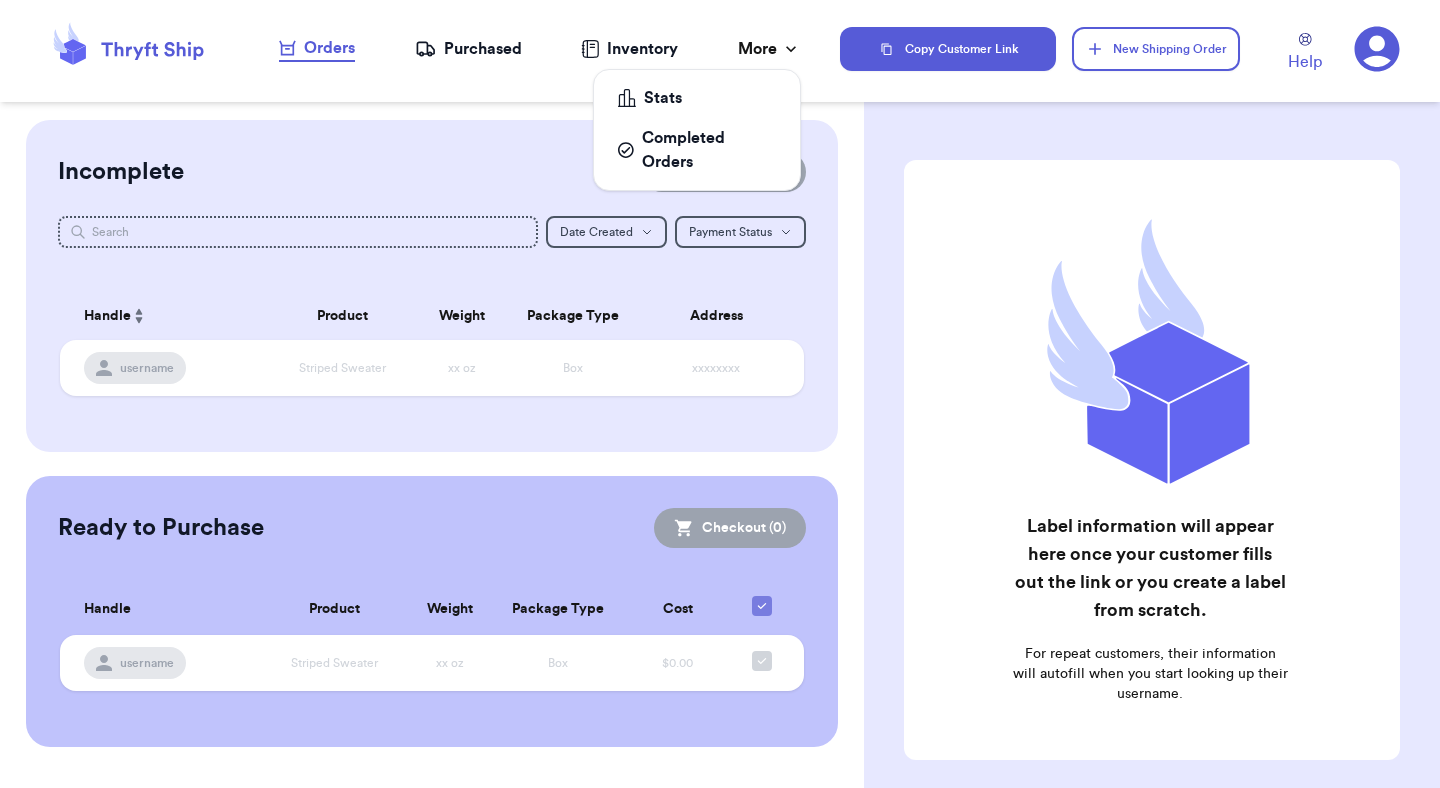 click on "More" at bounding box center [769, 49] 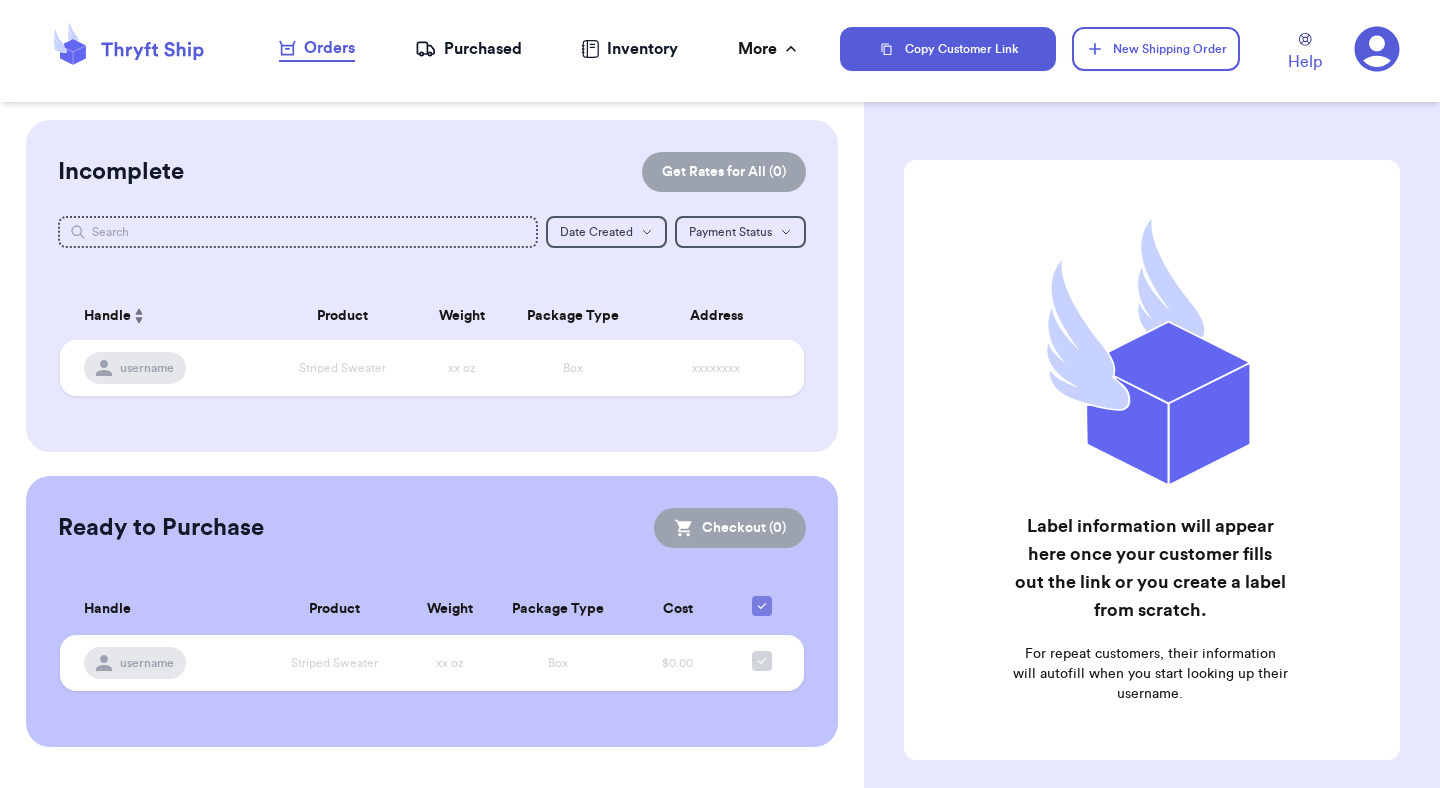 click 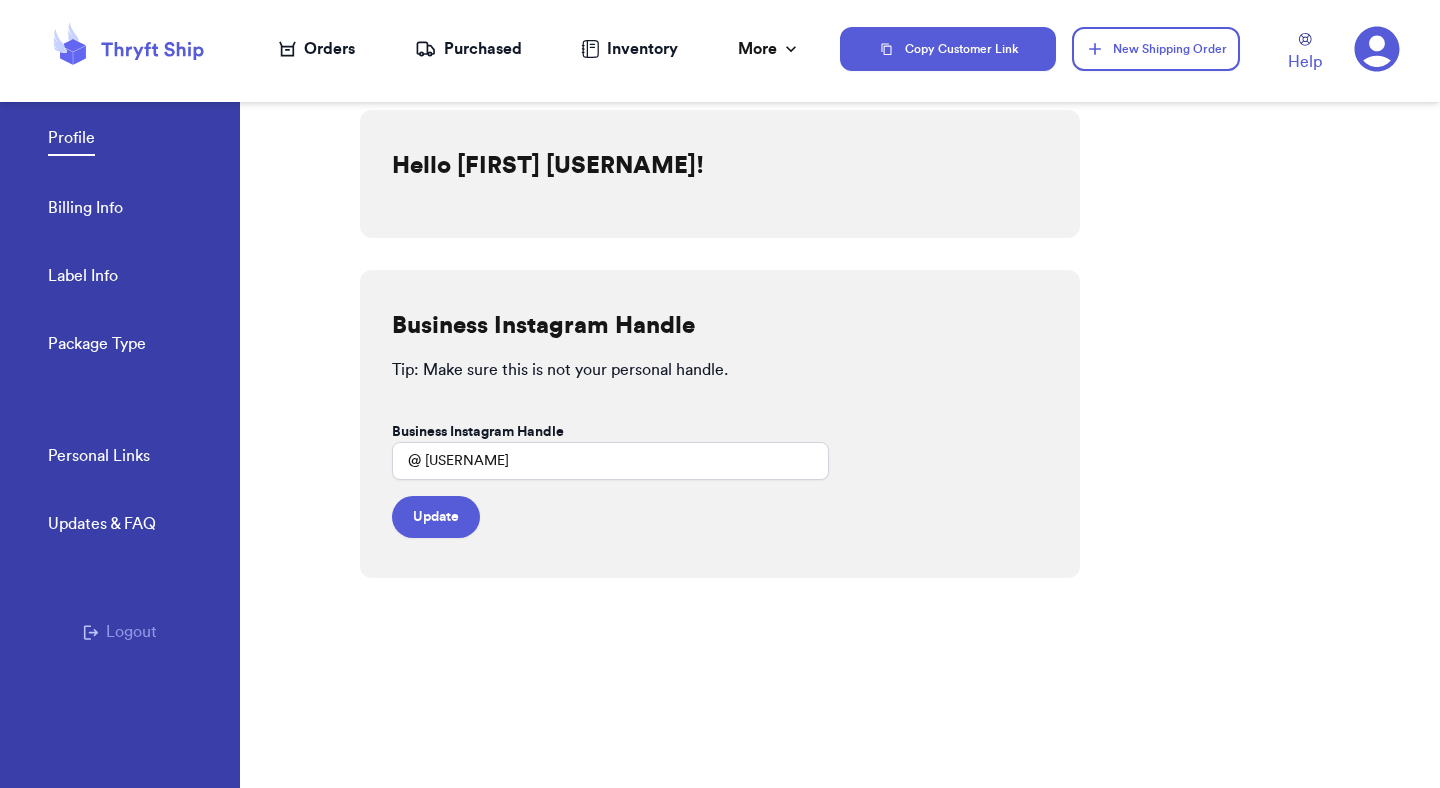 click on "Label Info" at bounding box center (83, 278) 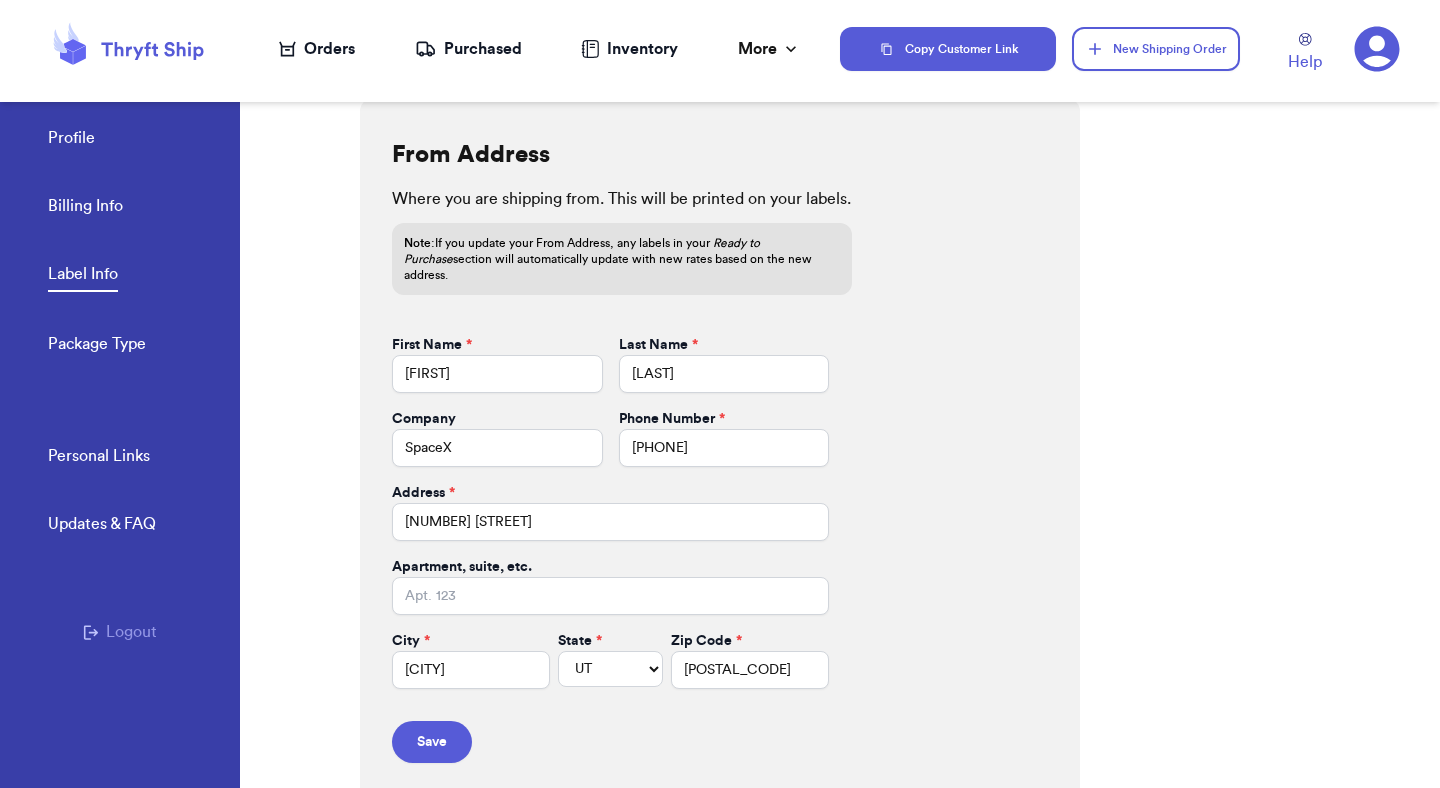 scroll, scrollTop: 64, scrollLeft: 0, axis: vertical 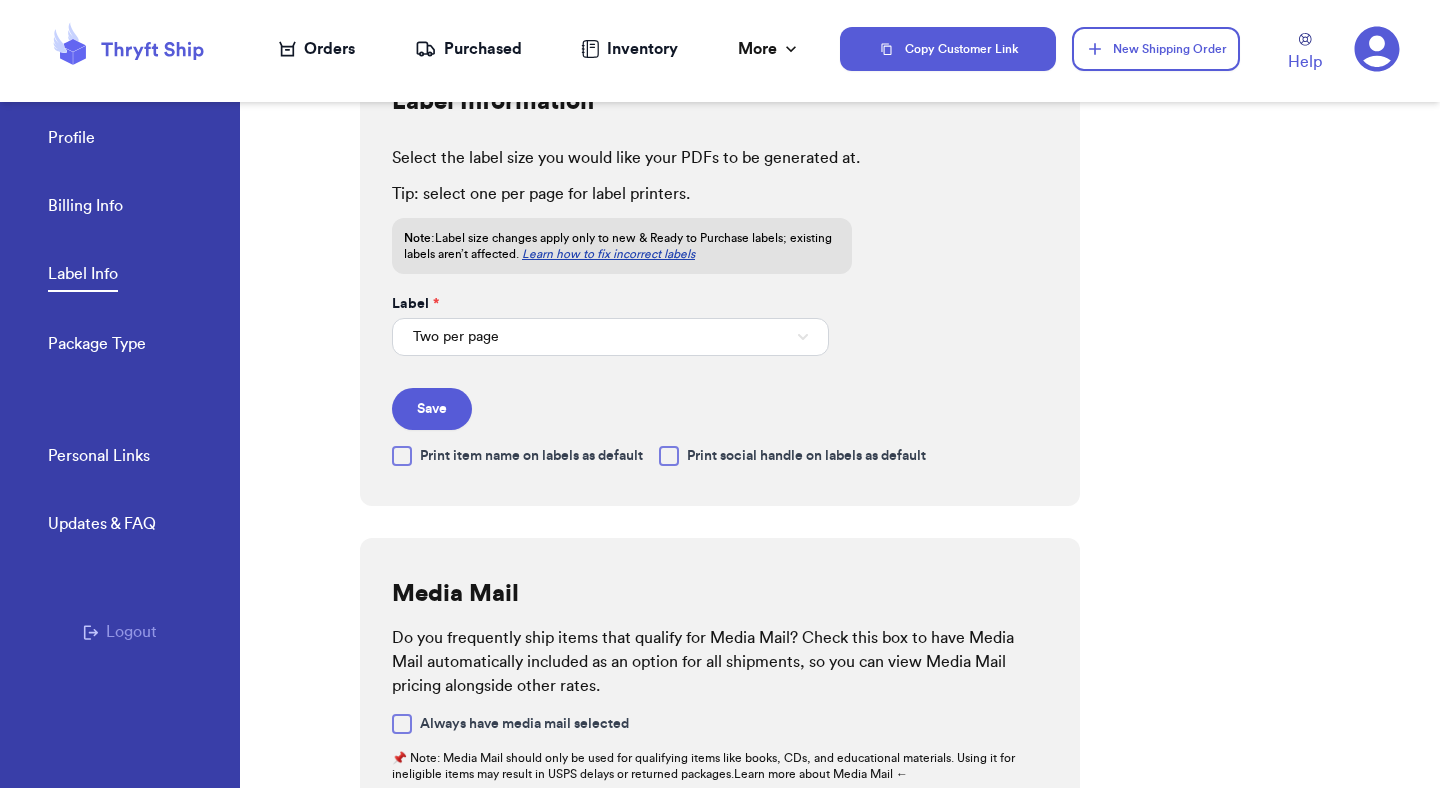 click on "Package Type" at bounding box center (97, 346) 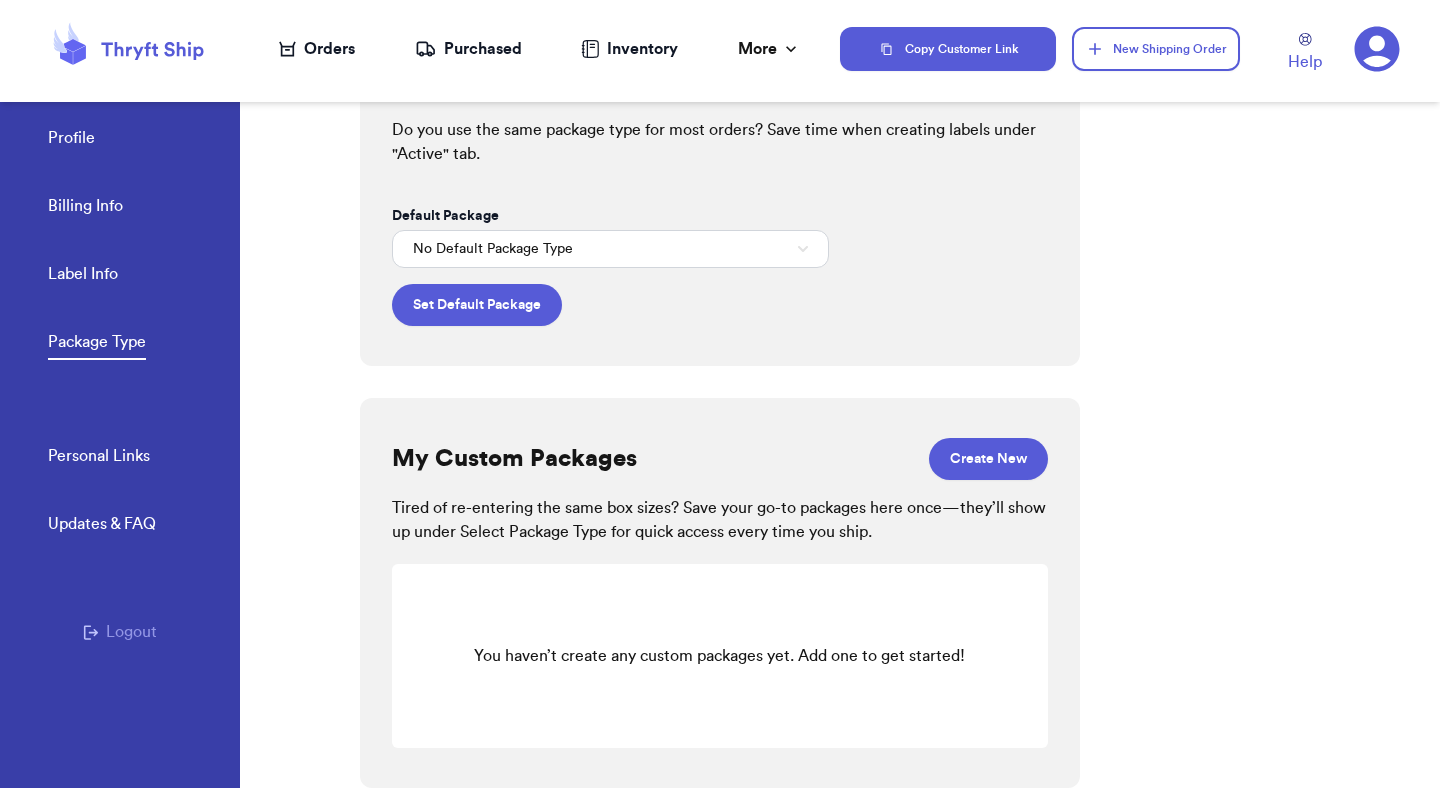 scroll, scrollTop: 0, scrollLeft: 0, axis: both 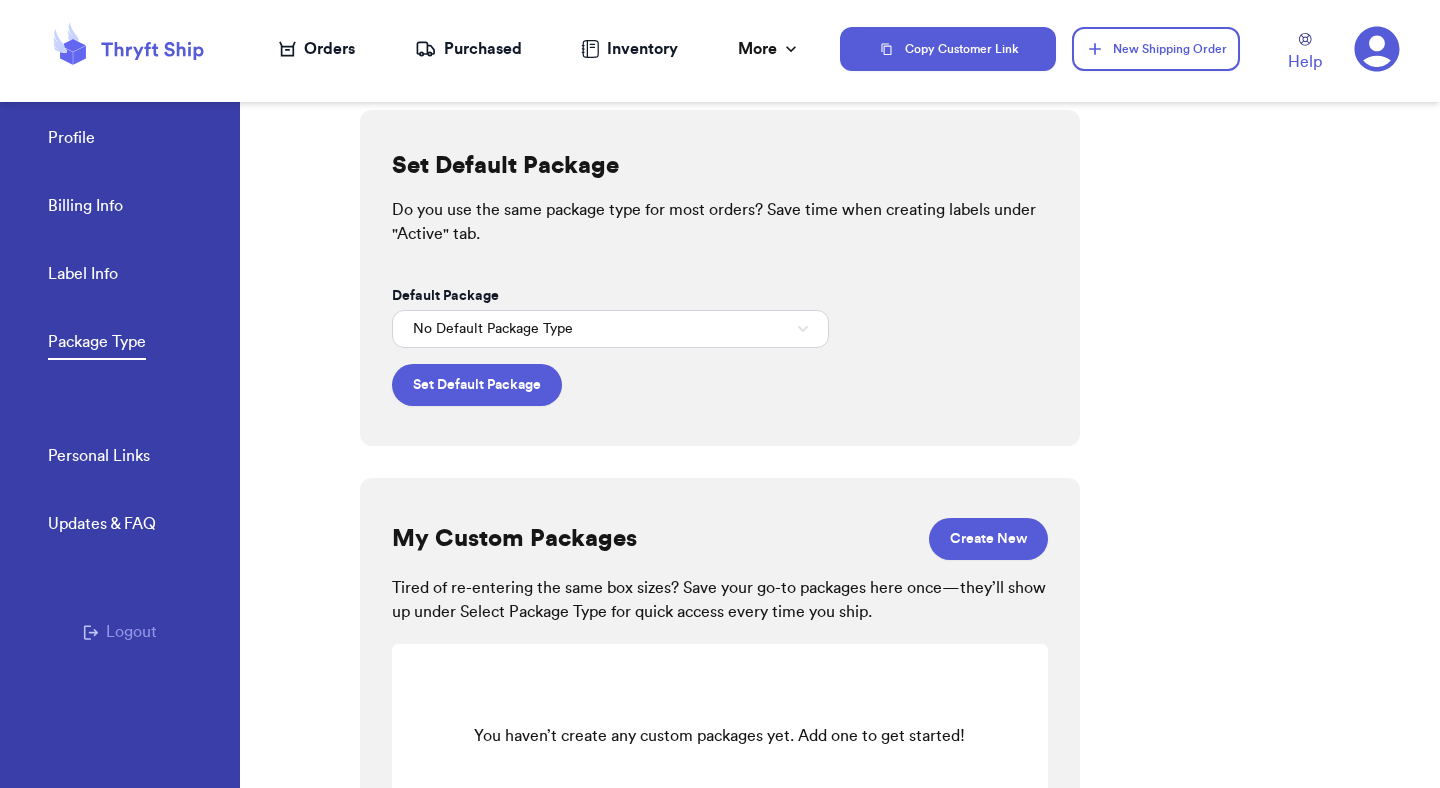 click 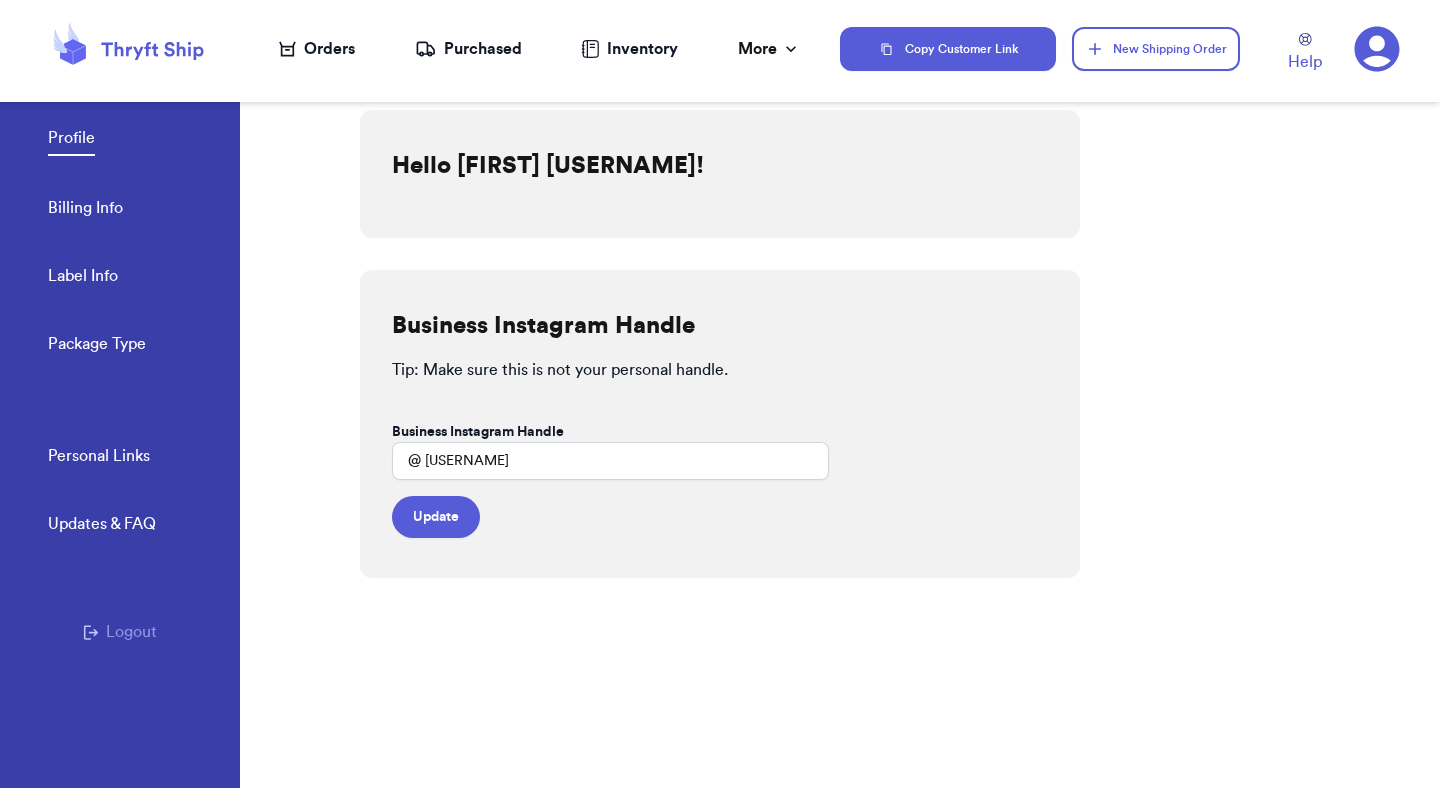 click on "Logout" at bounding box center (120, 632) 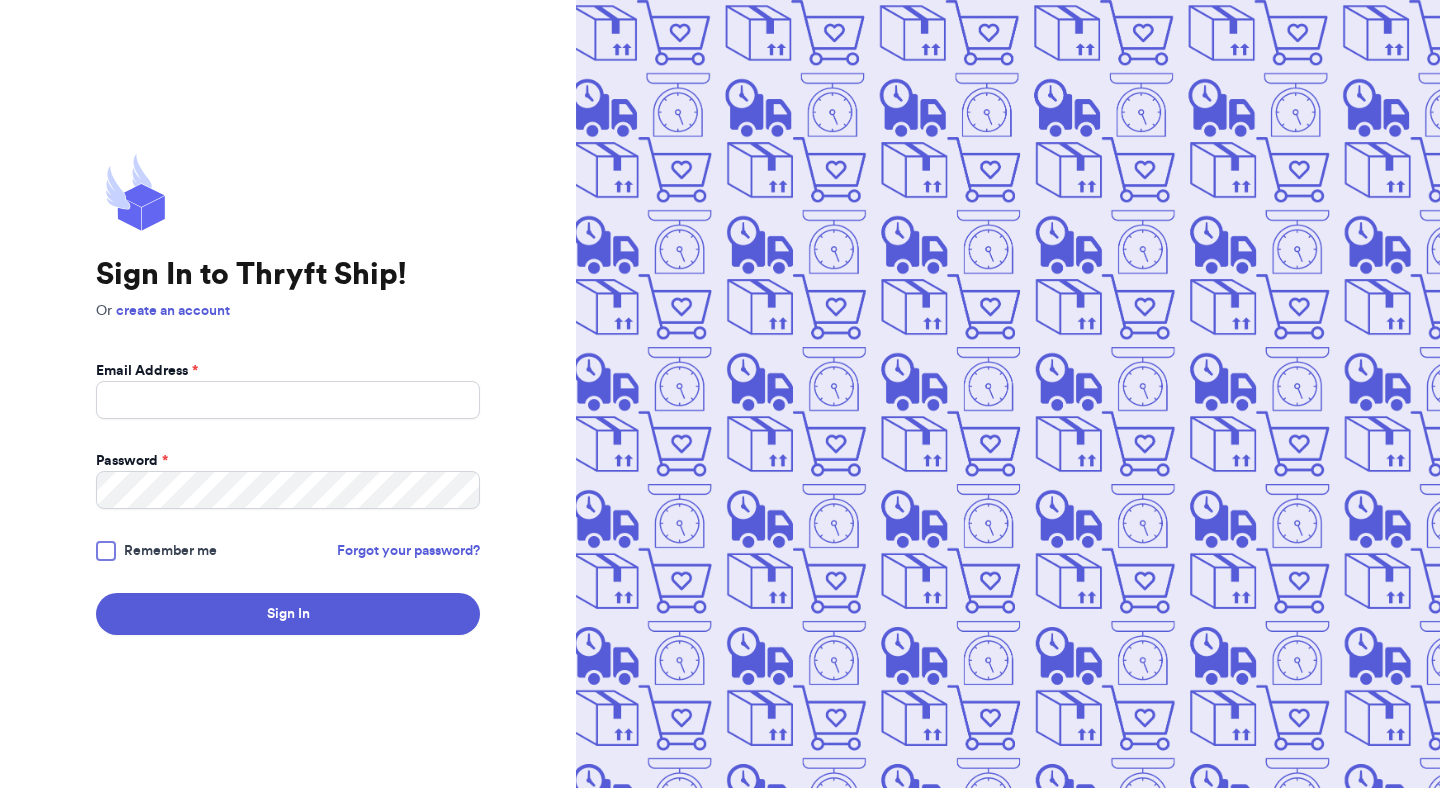 scroll, scrollTop: 0, scrollLeft: 0, axis: both 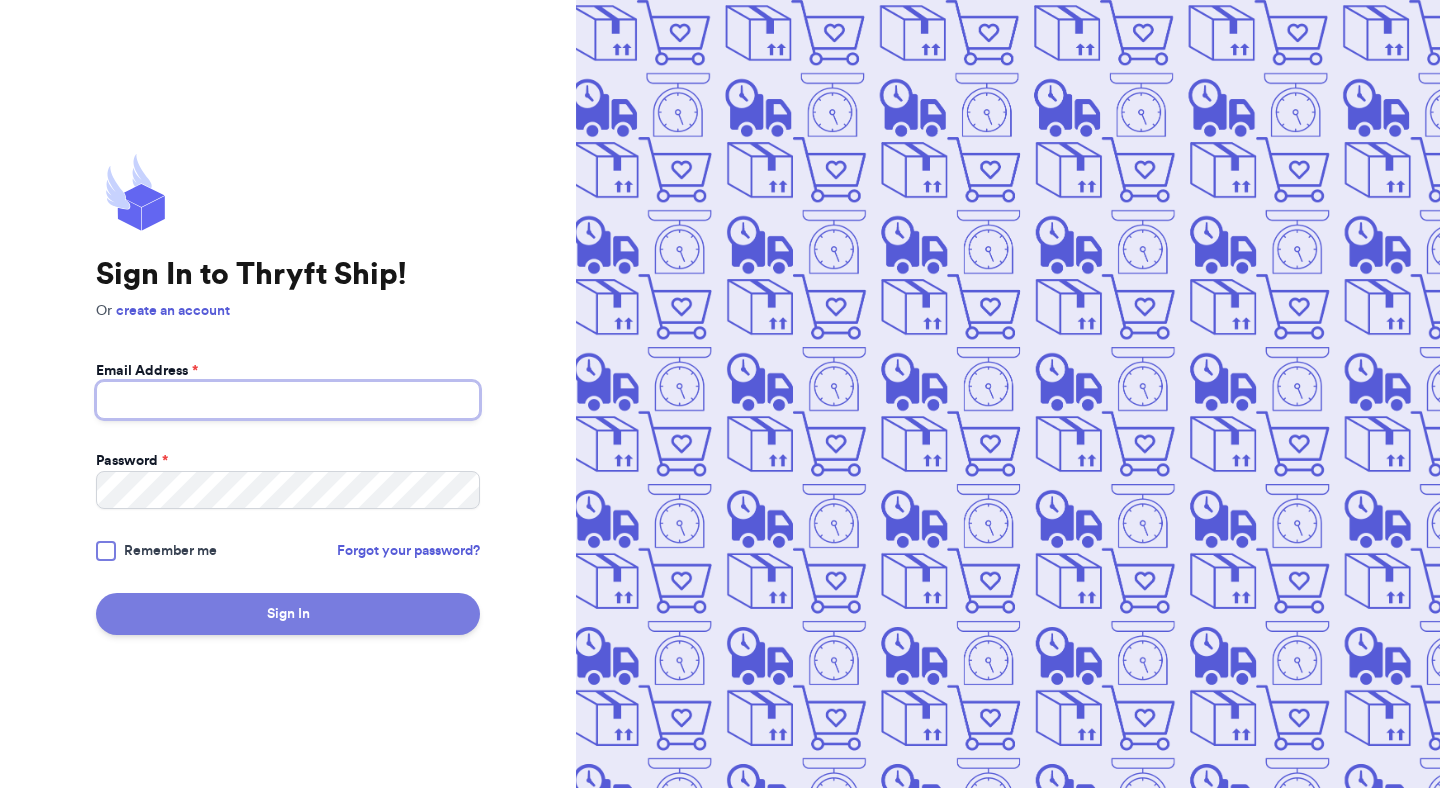 type on "[USERNAME]@[DOMAIN]" 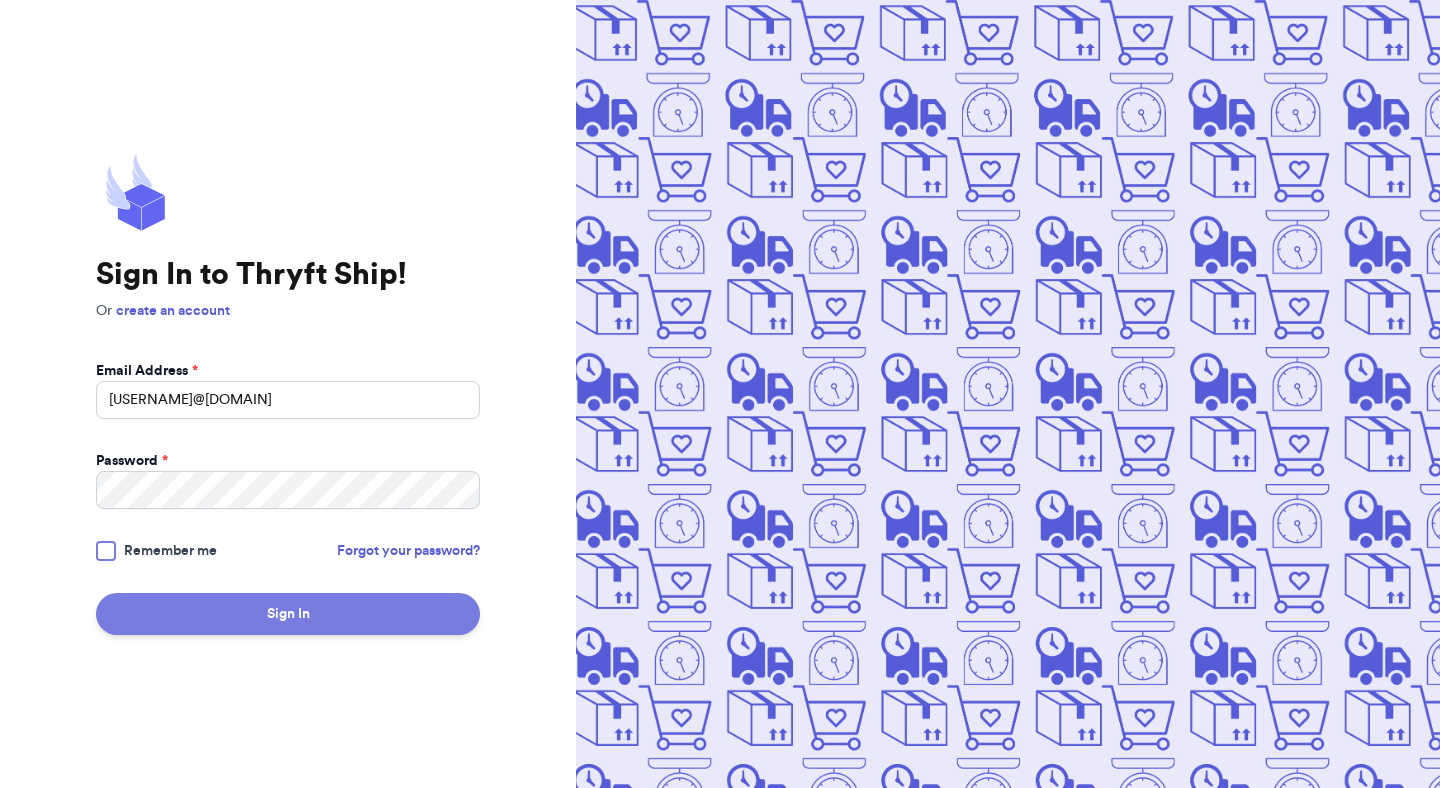 click on "Sign In" at bounding box center (288, 614) 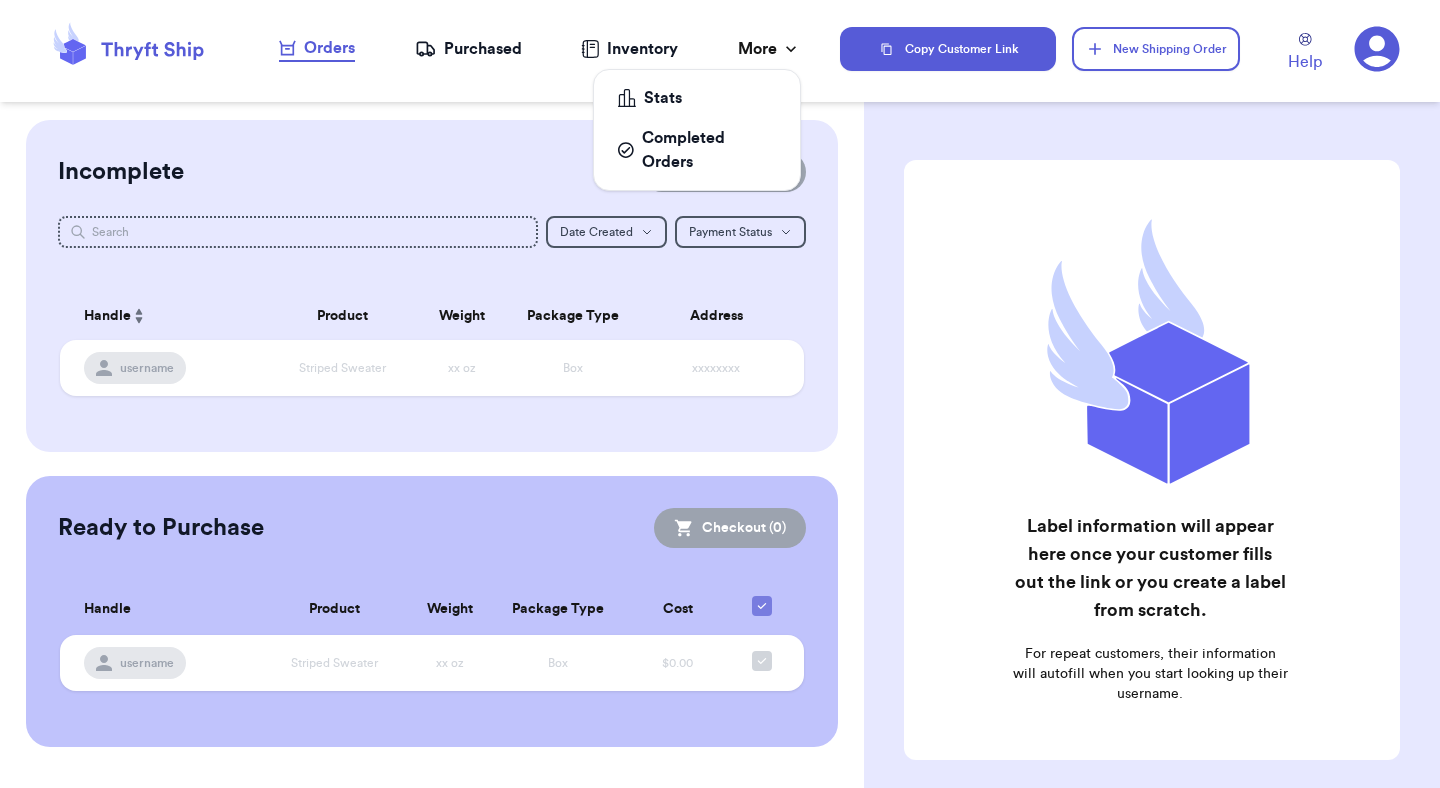 click on "More" at bounding box center (769, 49) 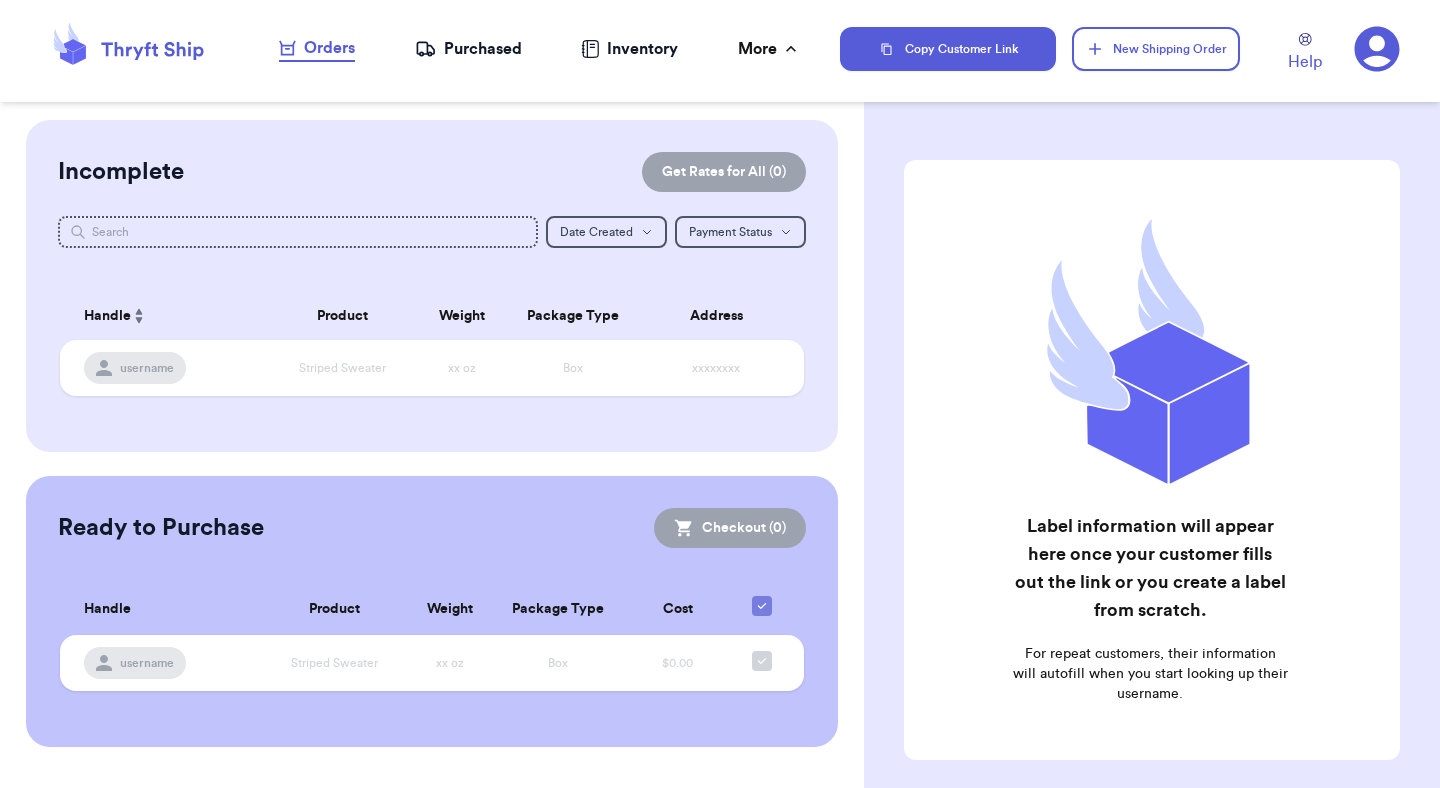 click on "Incomplete Get Rates for All ( 0 )" at bounding box center [432, 172] 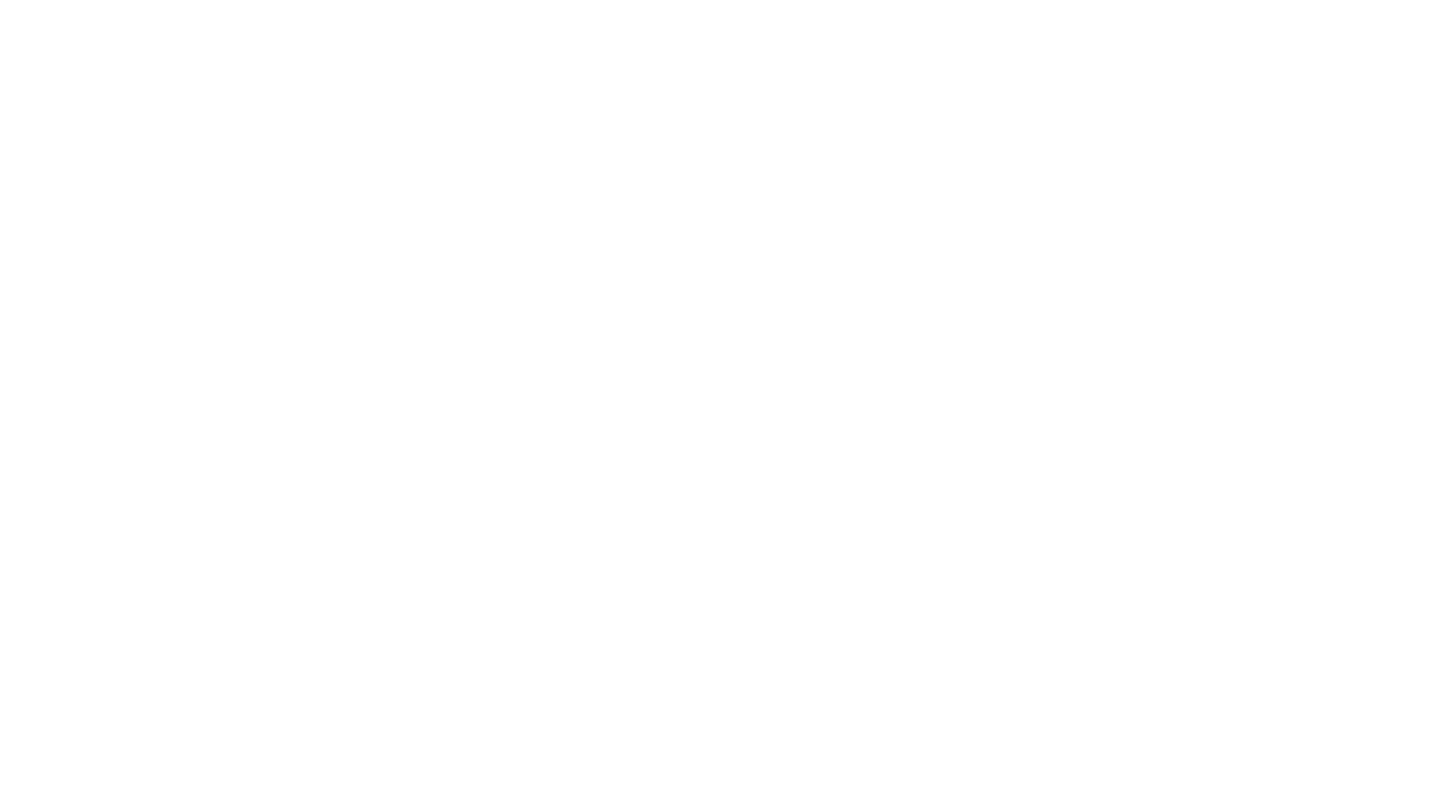 scroll, scrollTop: 0, scrollLeft: 0, axis: both 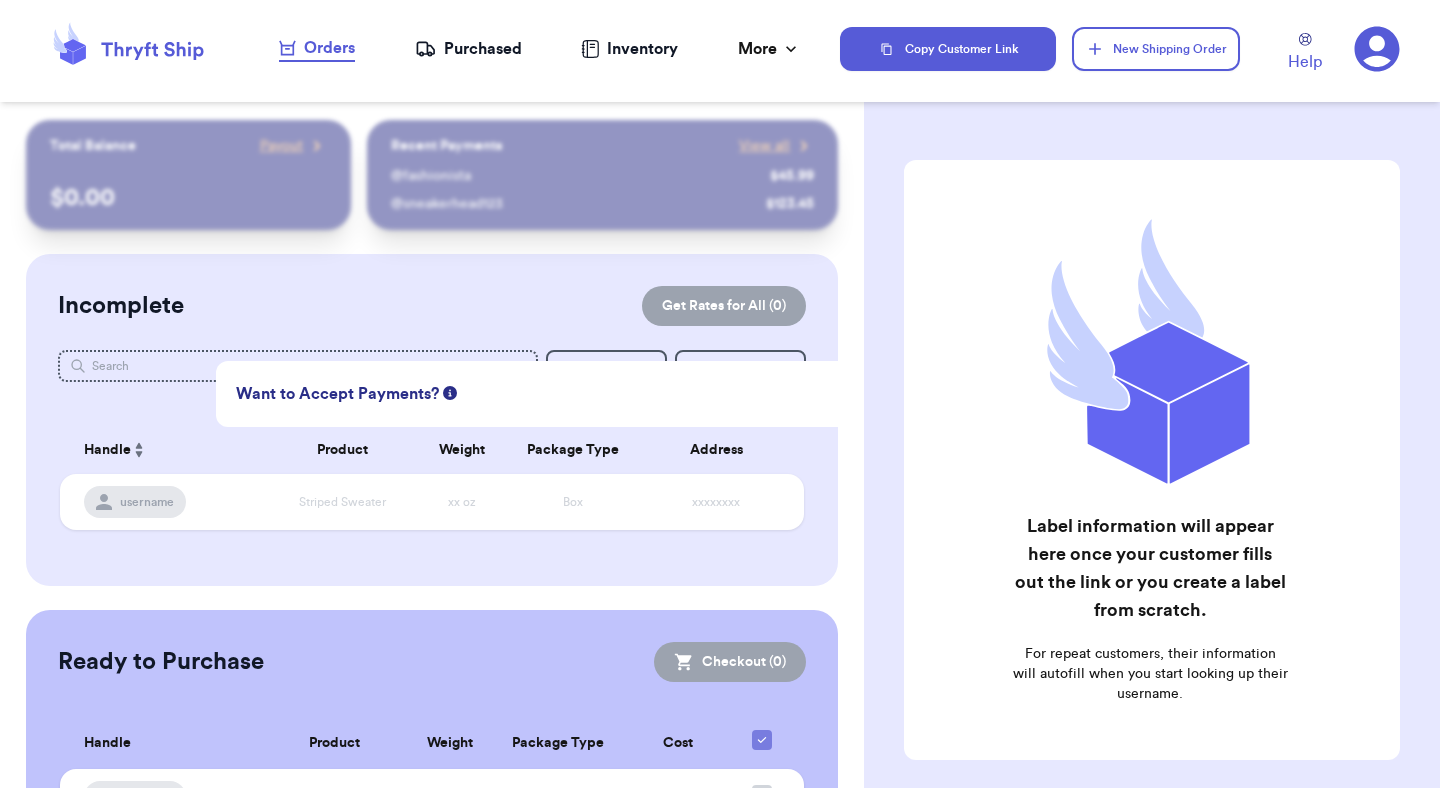click 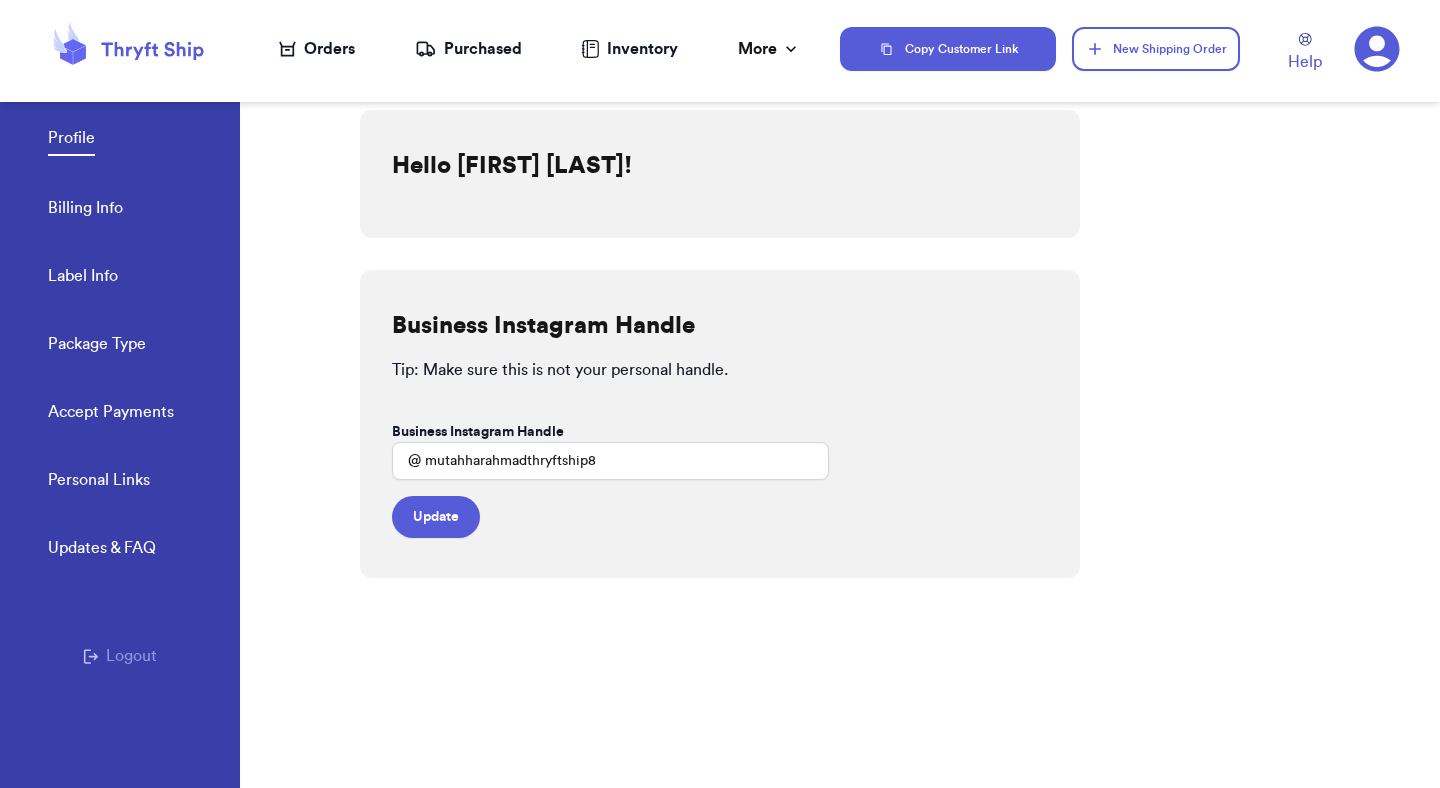 click on "Personal Links" at bounding box center (99, 482) 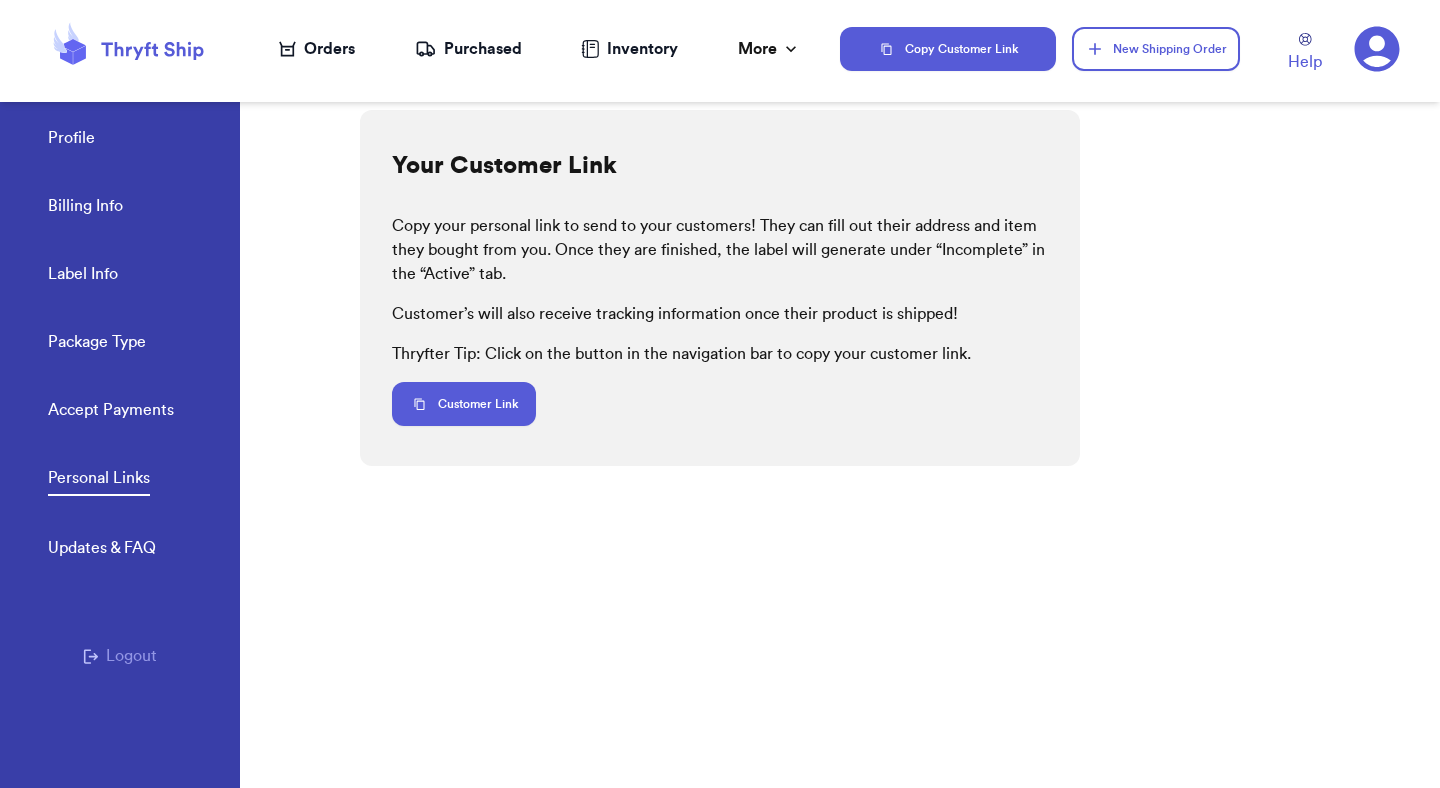 click on "Accept Payments" at bounding box center [111, 412] 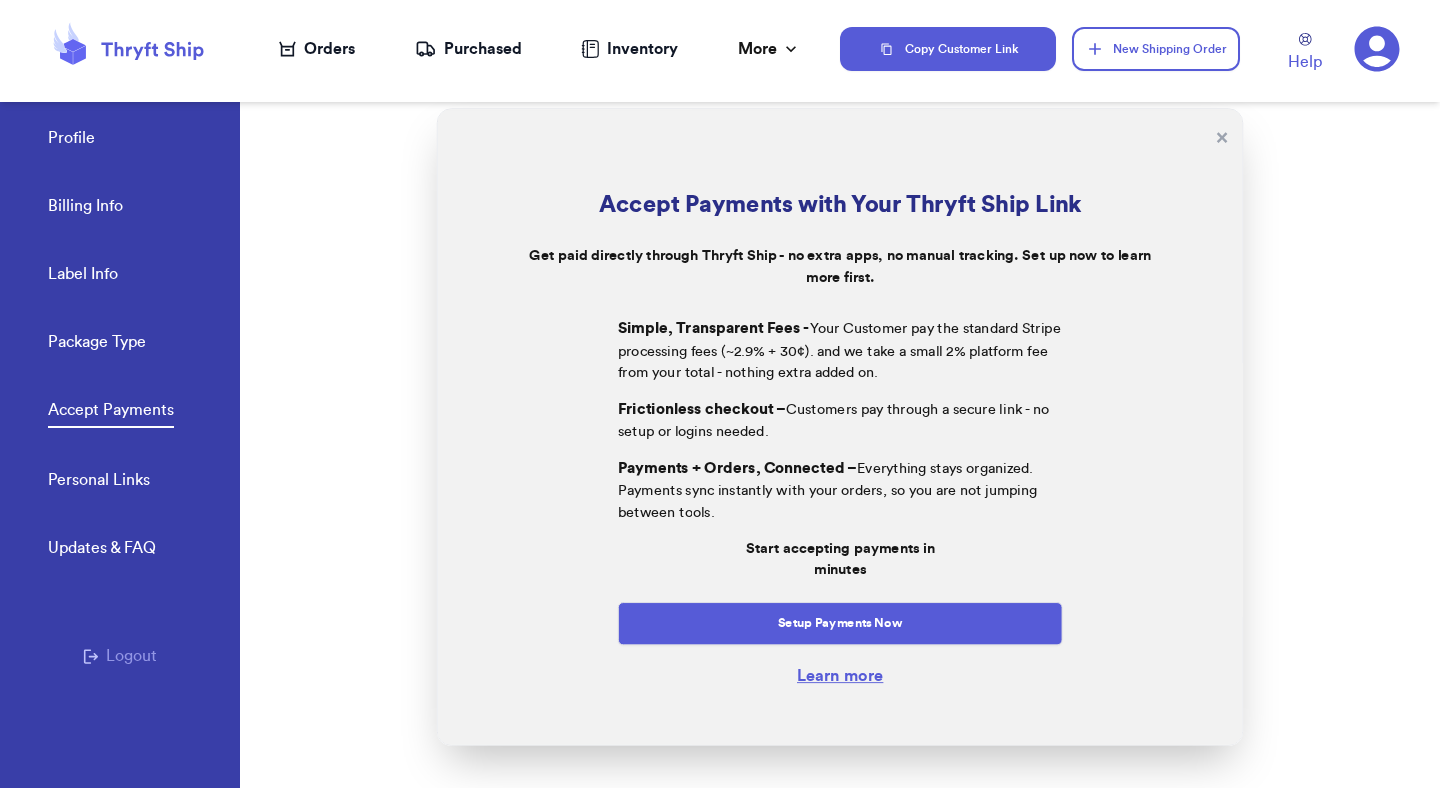 scroll, scrollTop: 25, scrollLeft: 0, axis: vertical 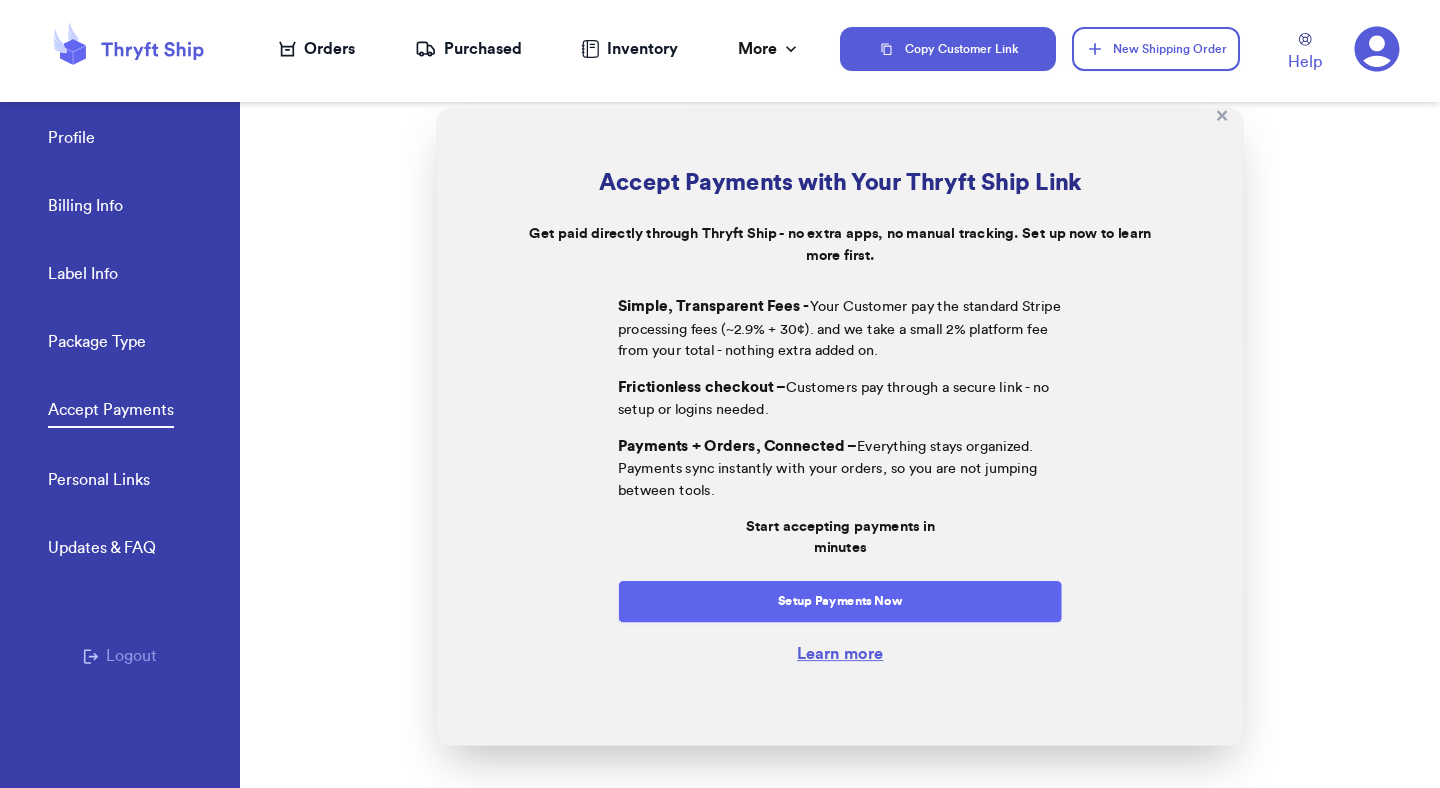 click on "Setup Payments Now" at bounding box center (840, 601) 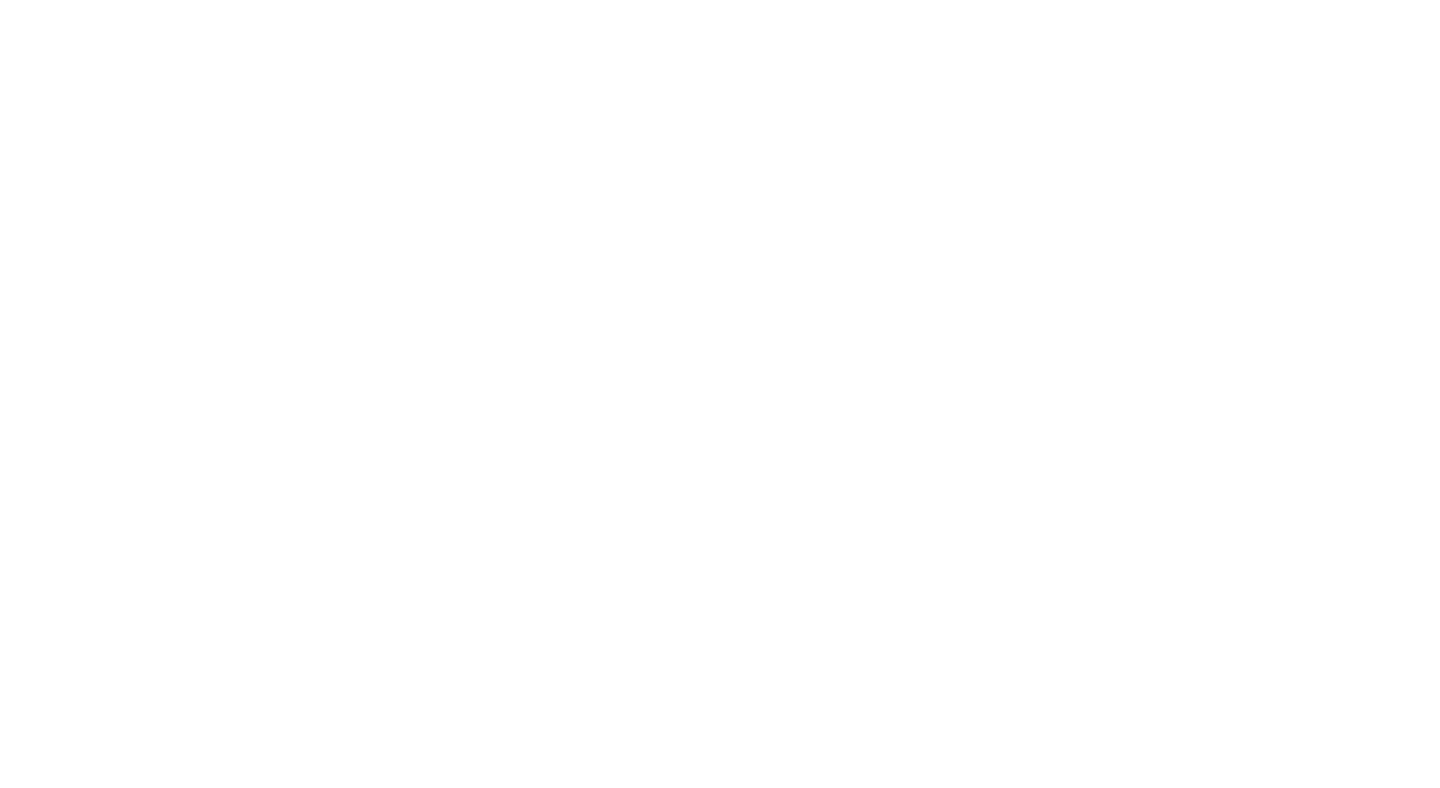 scroll, scrollTop: 0, scrollLeft: 0, axis: both 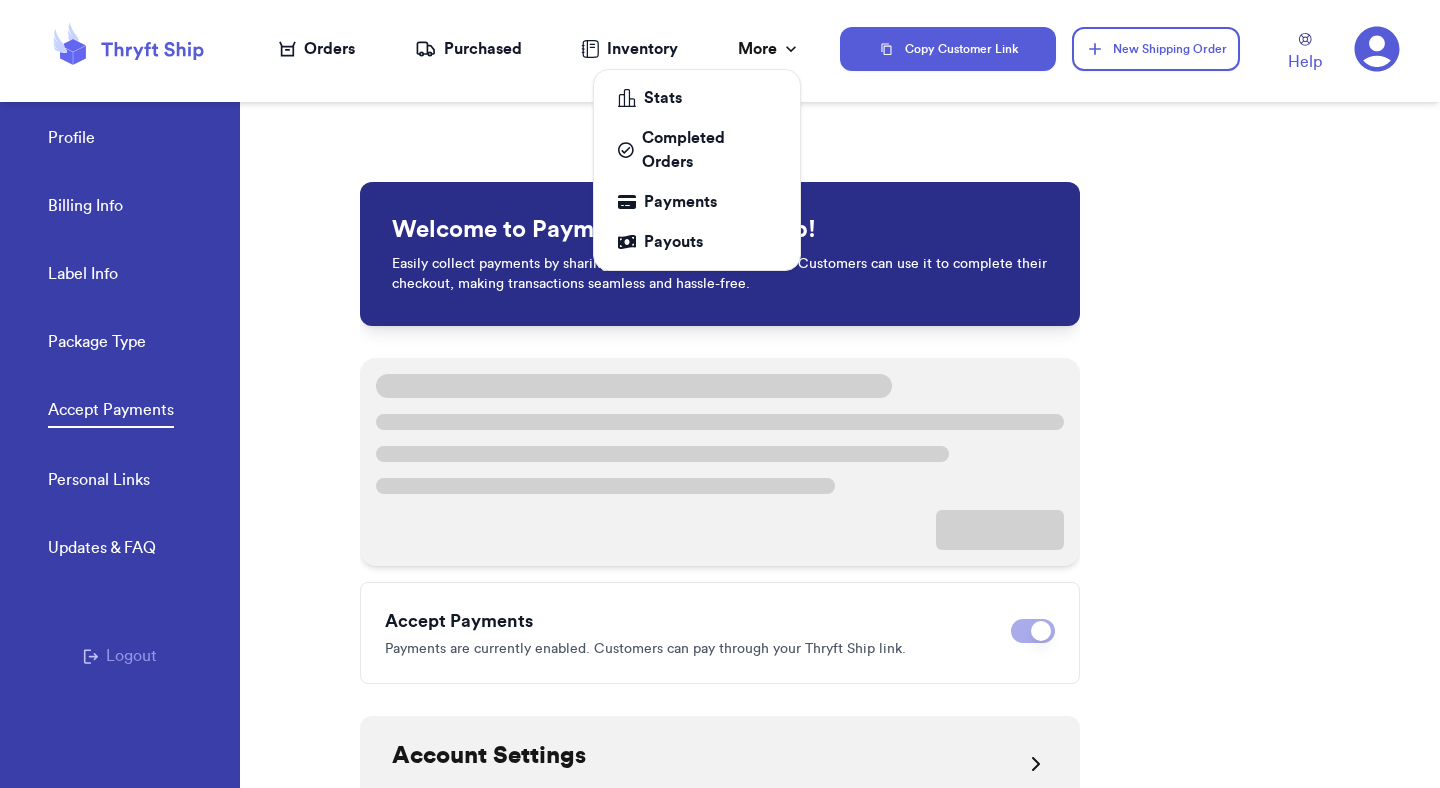 click on "More" at bounding box center [769, 49] 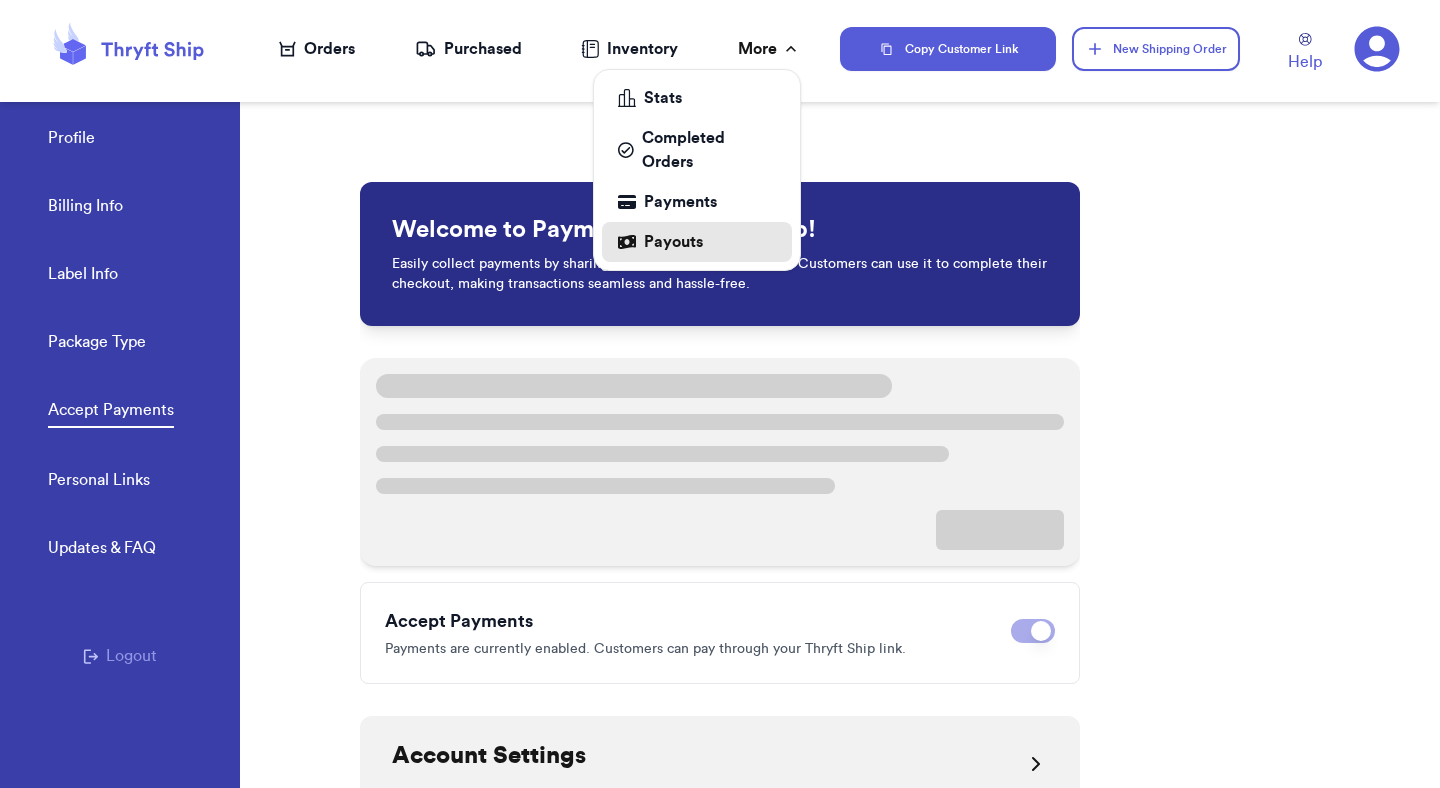 click on "Payouts" at bounding box center [697, 242] 